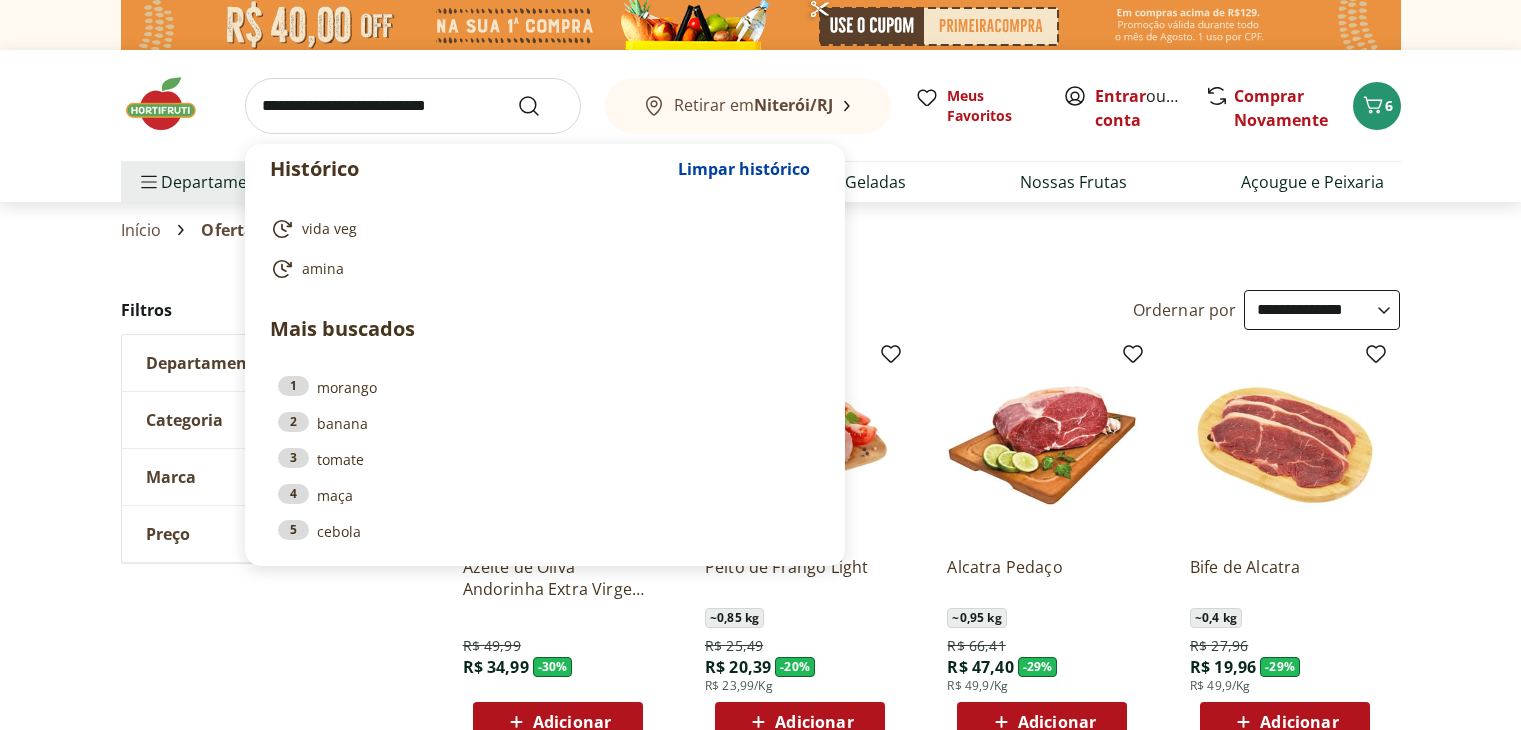 select on "**********" 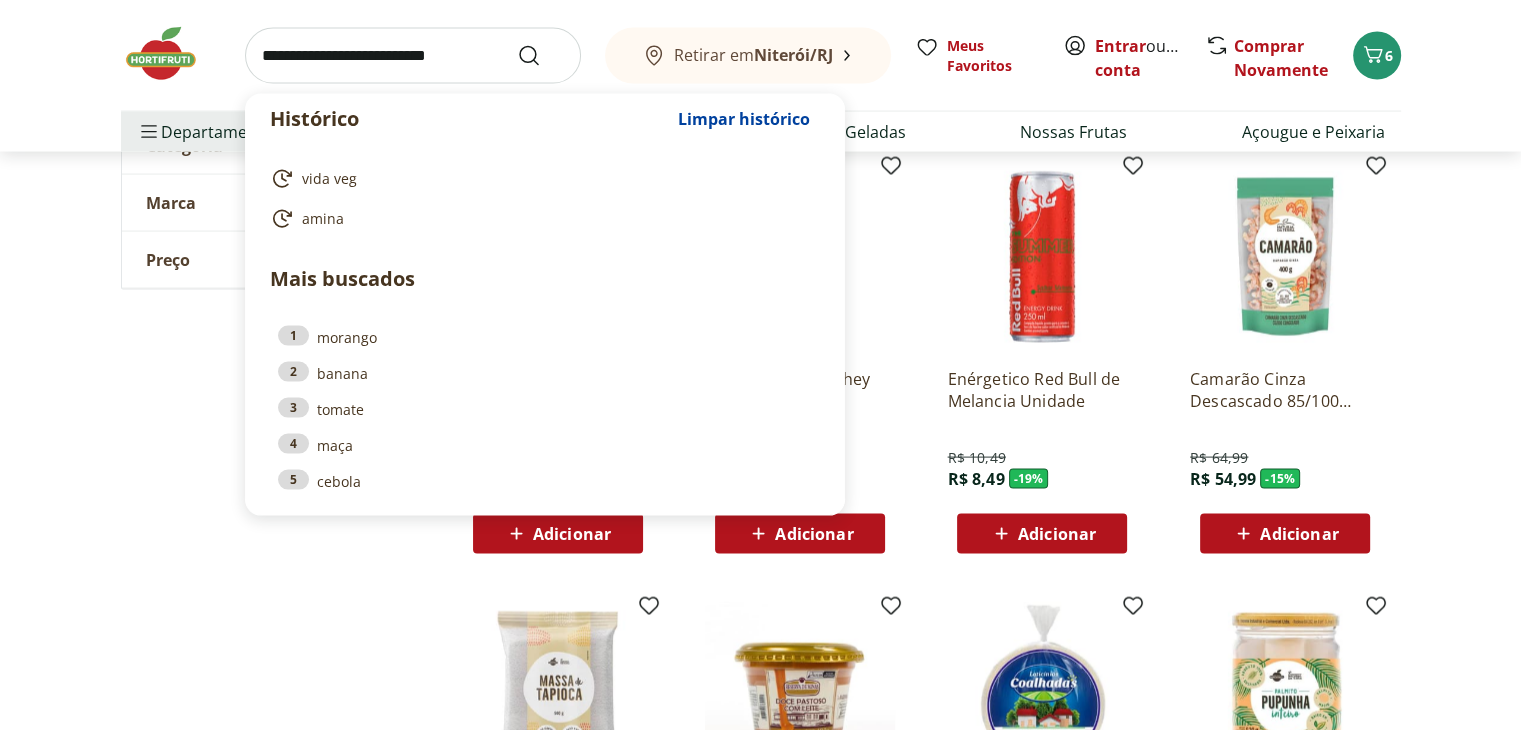 scroll, scrollTop: 0, scrollLeft: 0, axis: both 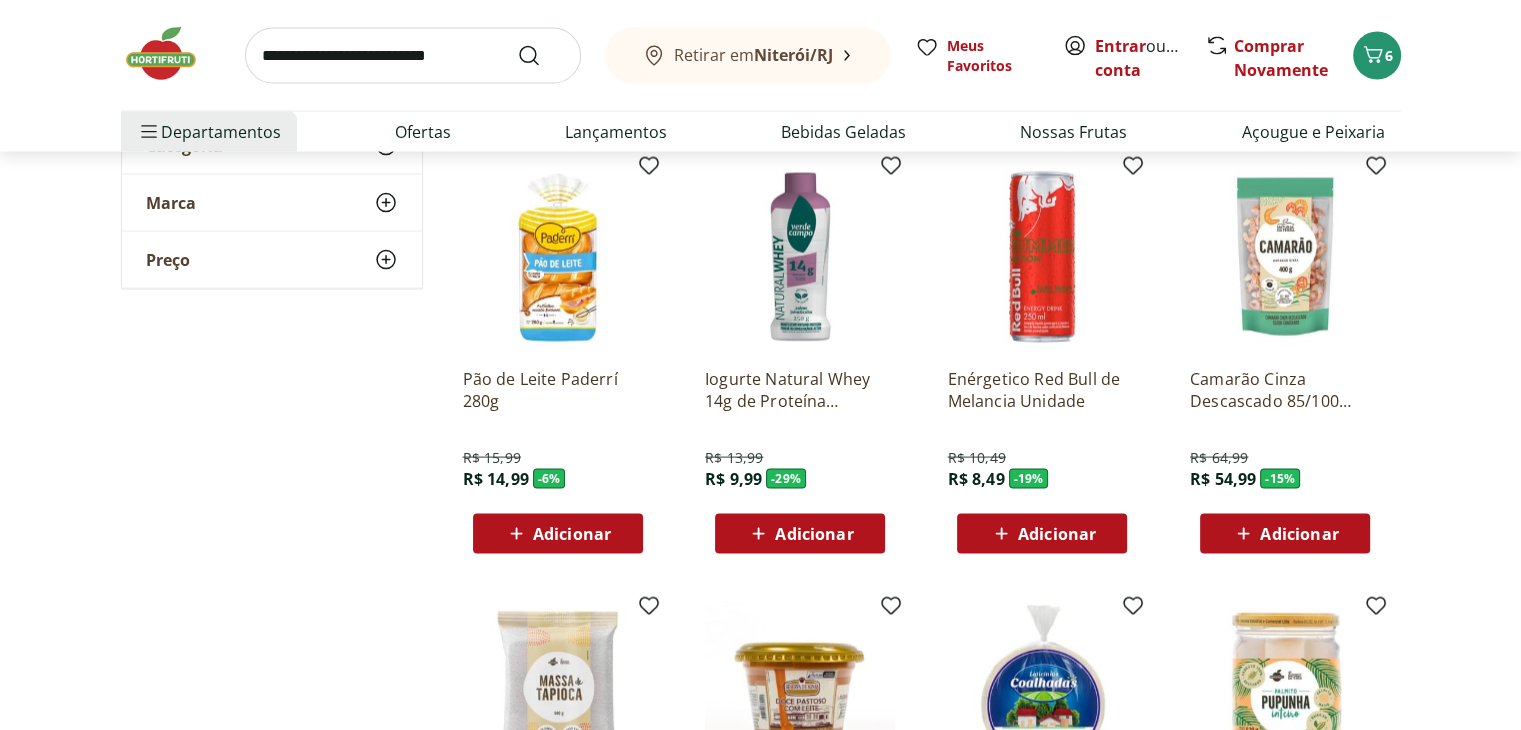 click on "**********" at bounding box center [761, -1128] 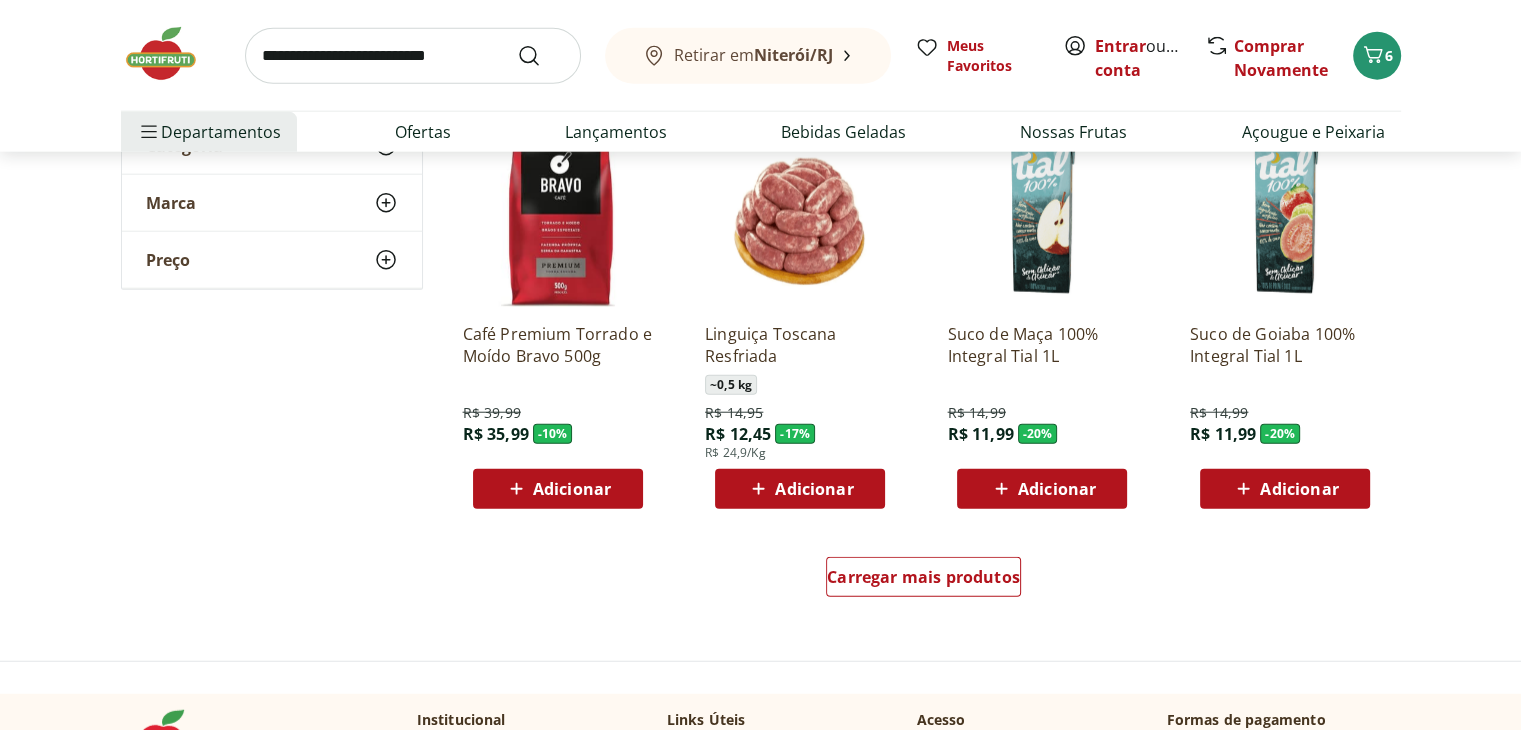 scroll, scrollTop: 5300, scrollLeft: 0, axis: vertical 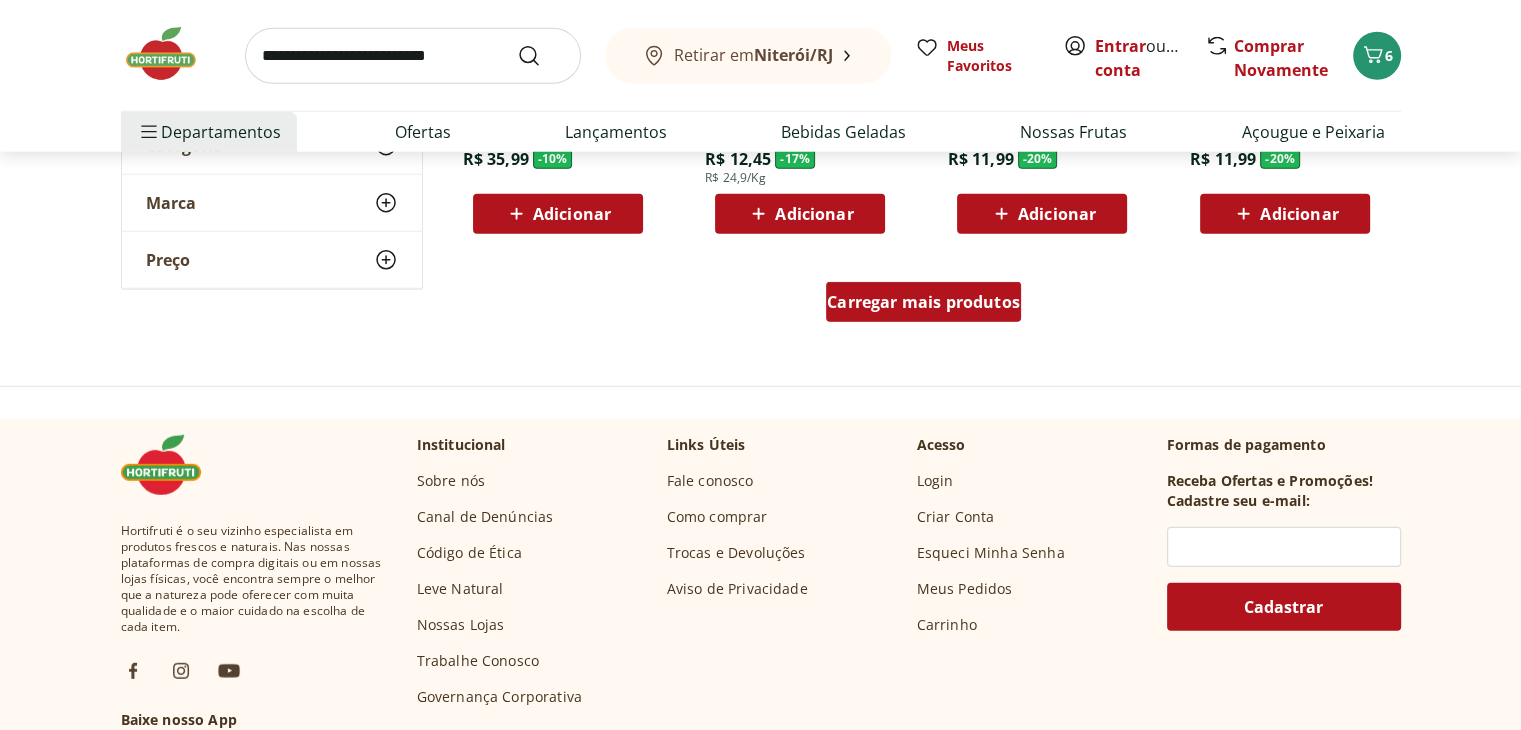 click on "Carregar mais produtos" at bounding box center (923, 302) 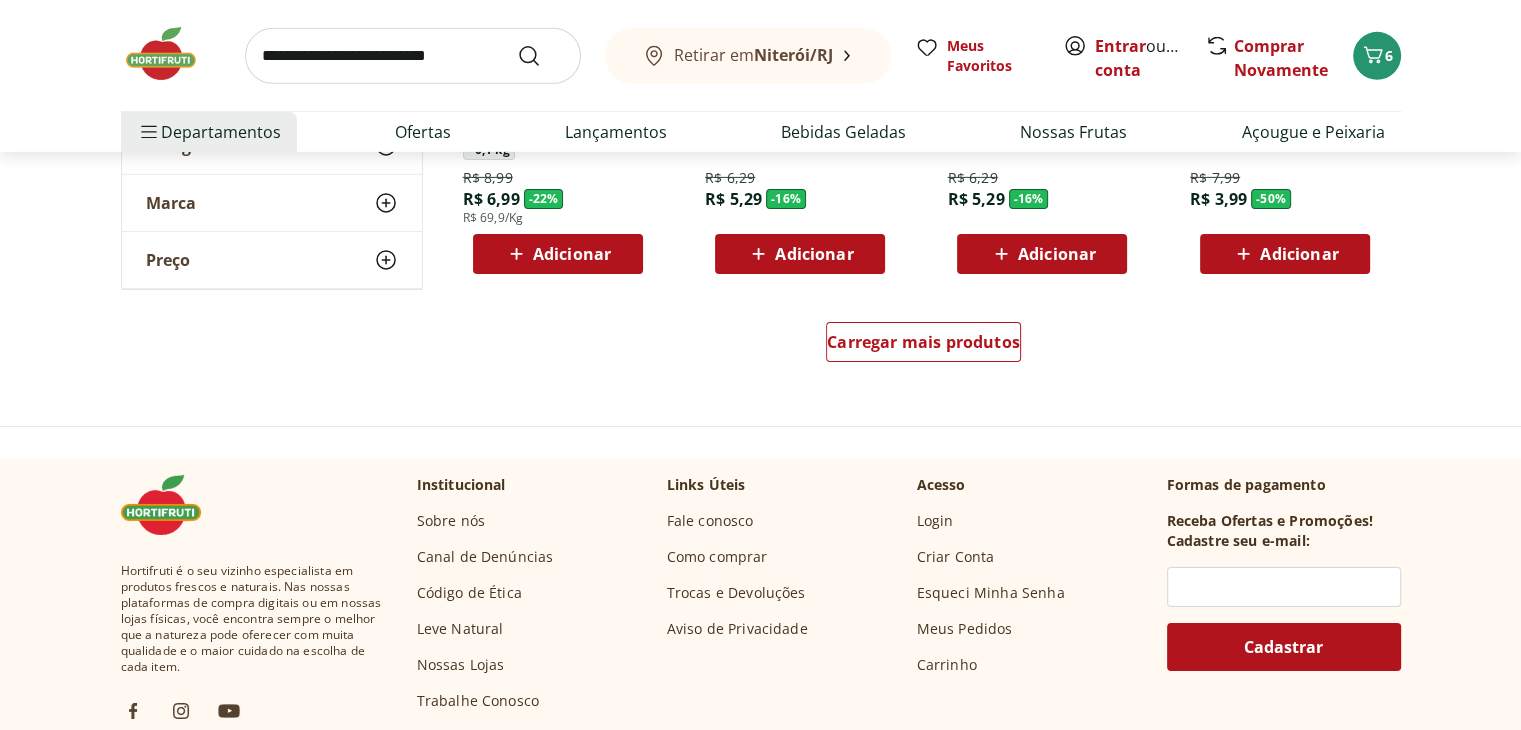 scroll, scrollTop: 6600, scrollLeft: 0, axis: vertical 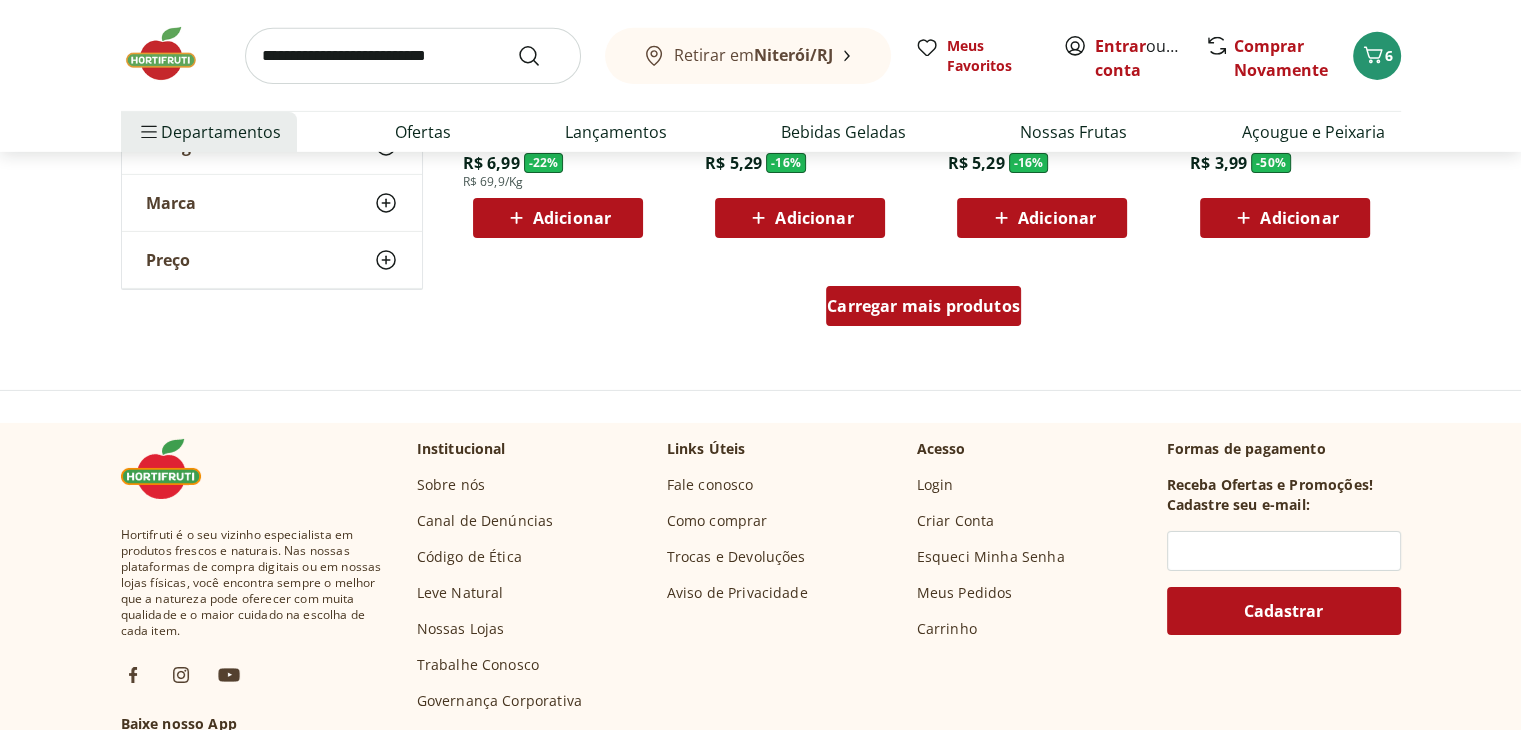 click on "Carregar mais produtos" at bounding box center [923, 306] 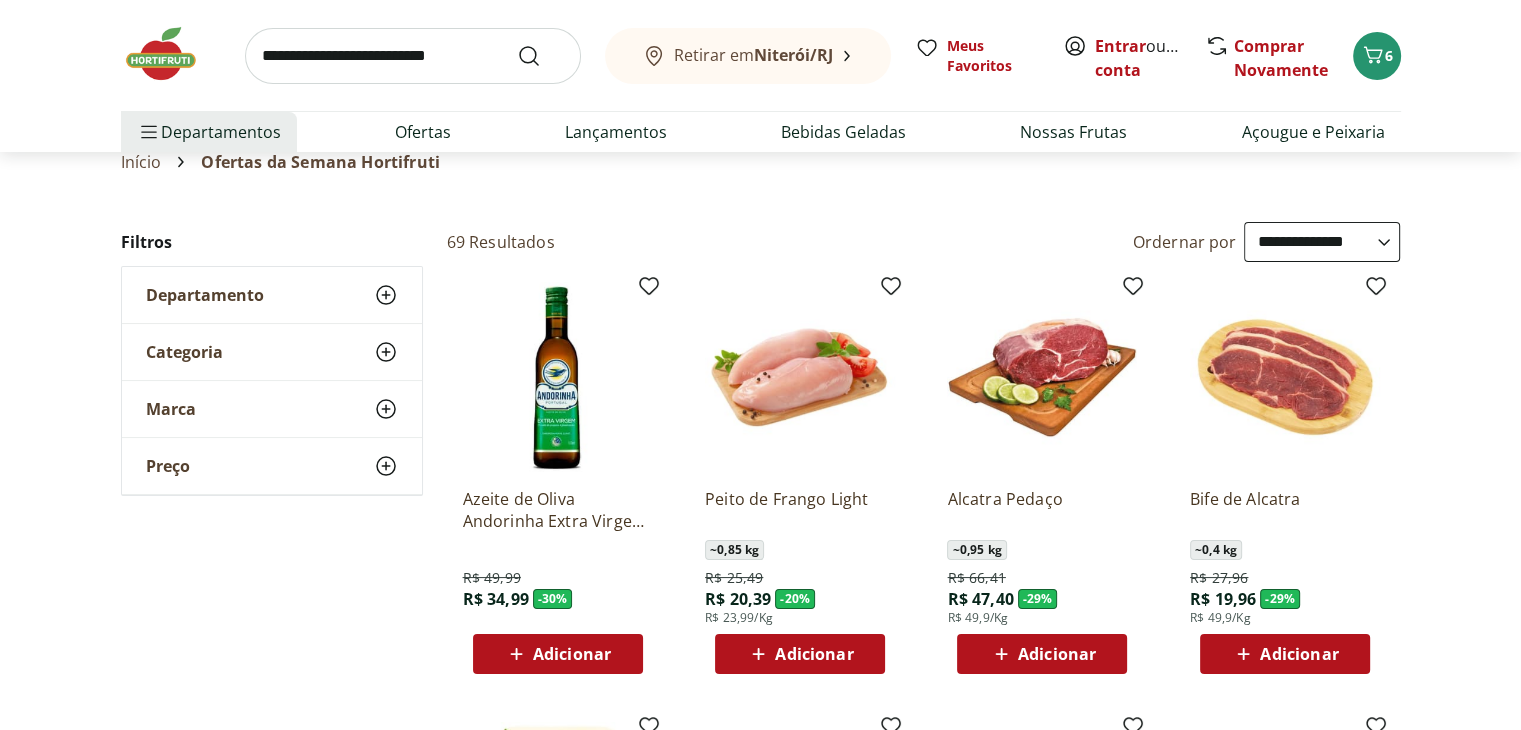 scroll, scrollTop: 0, scrollLeft: 0, axis: both 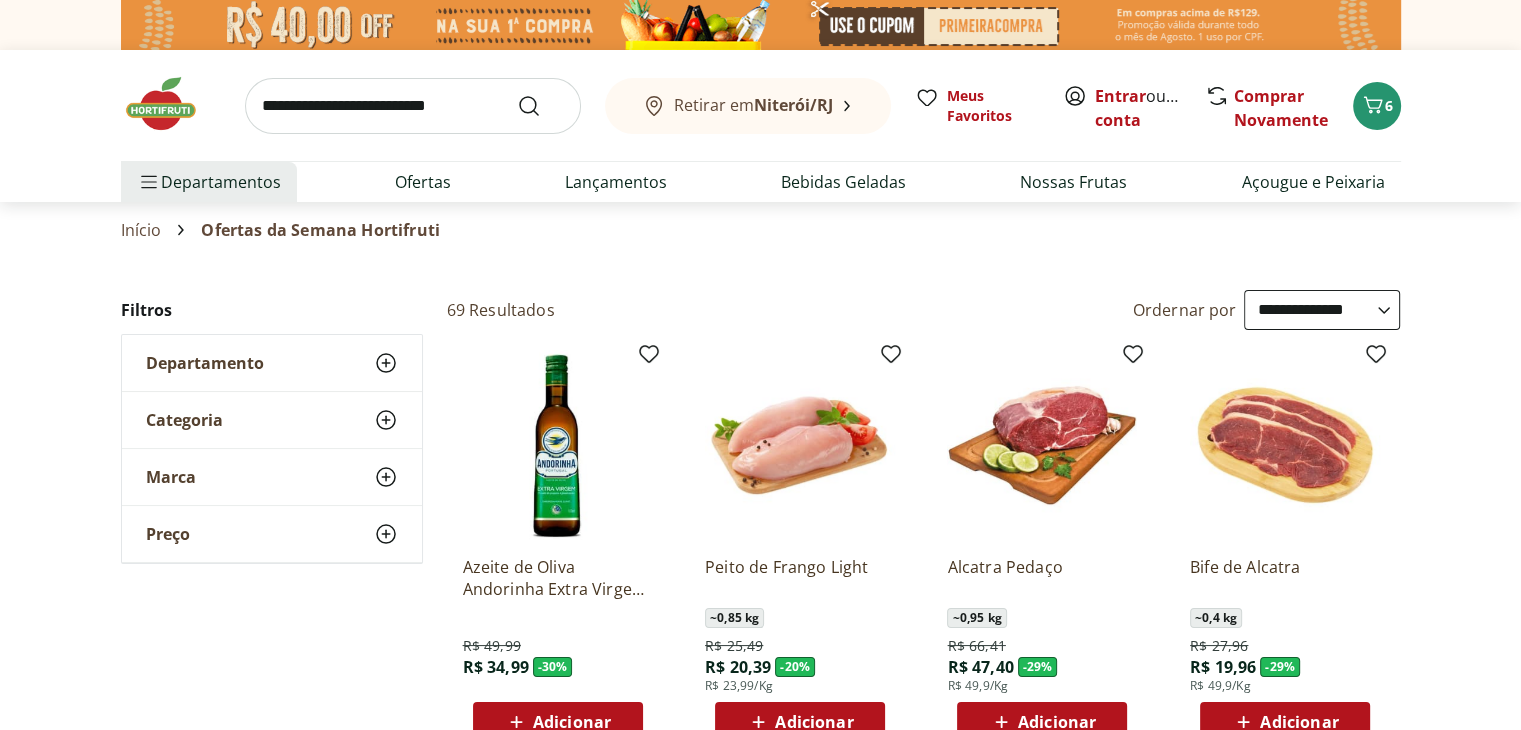 click at bounding box center [413, 106] 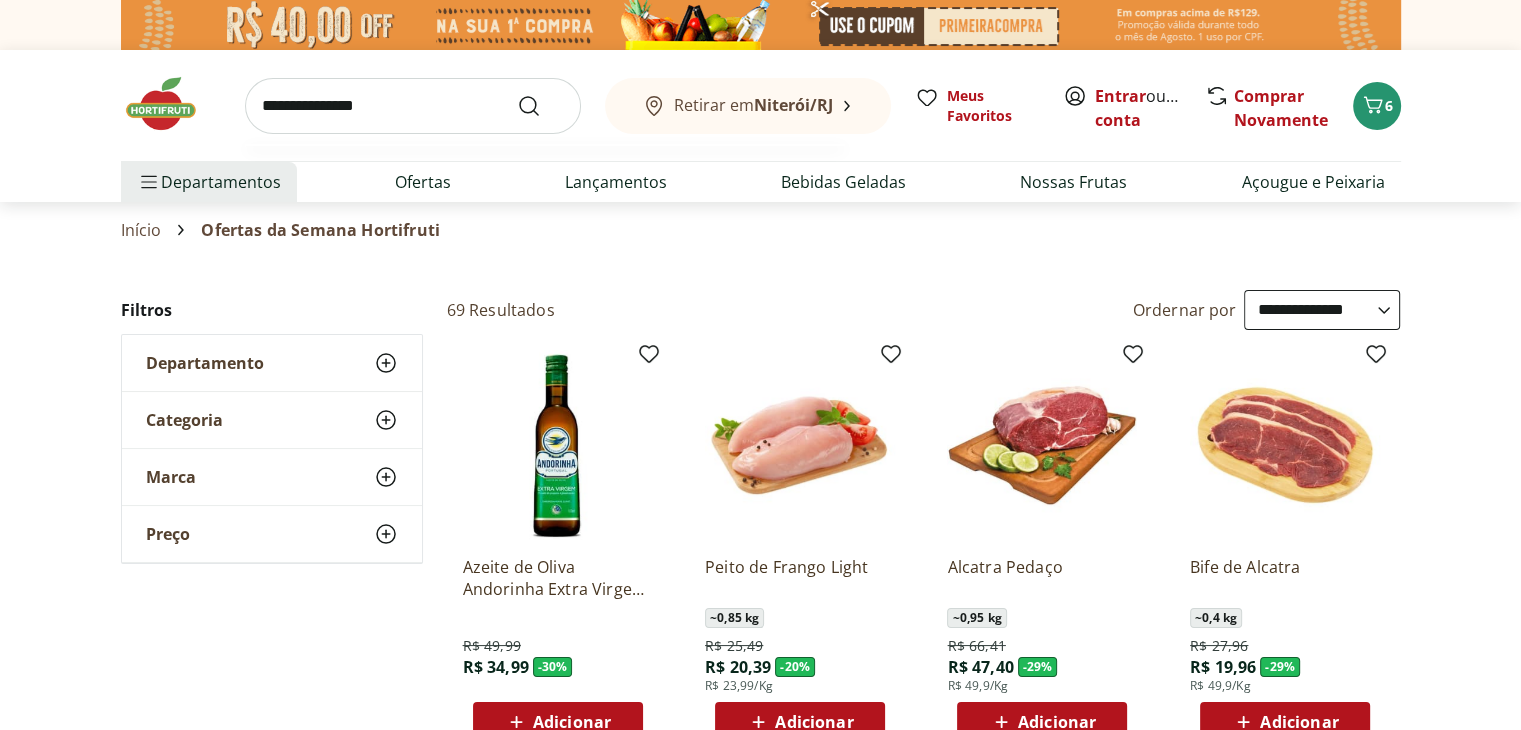 type on "**********" 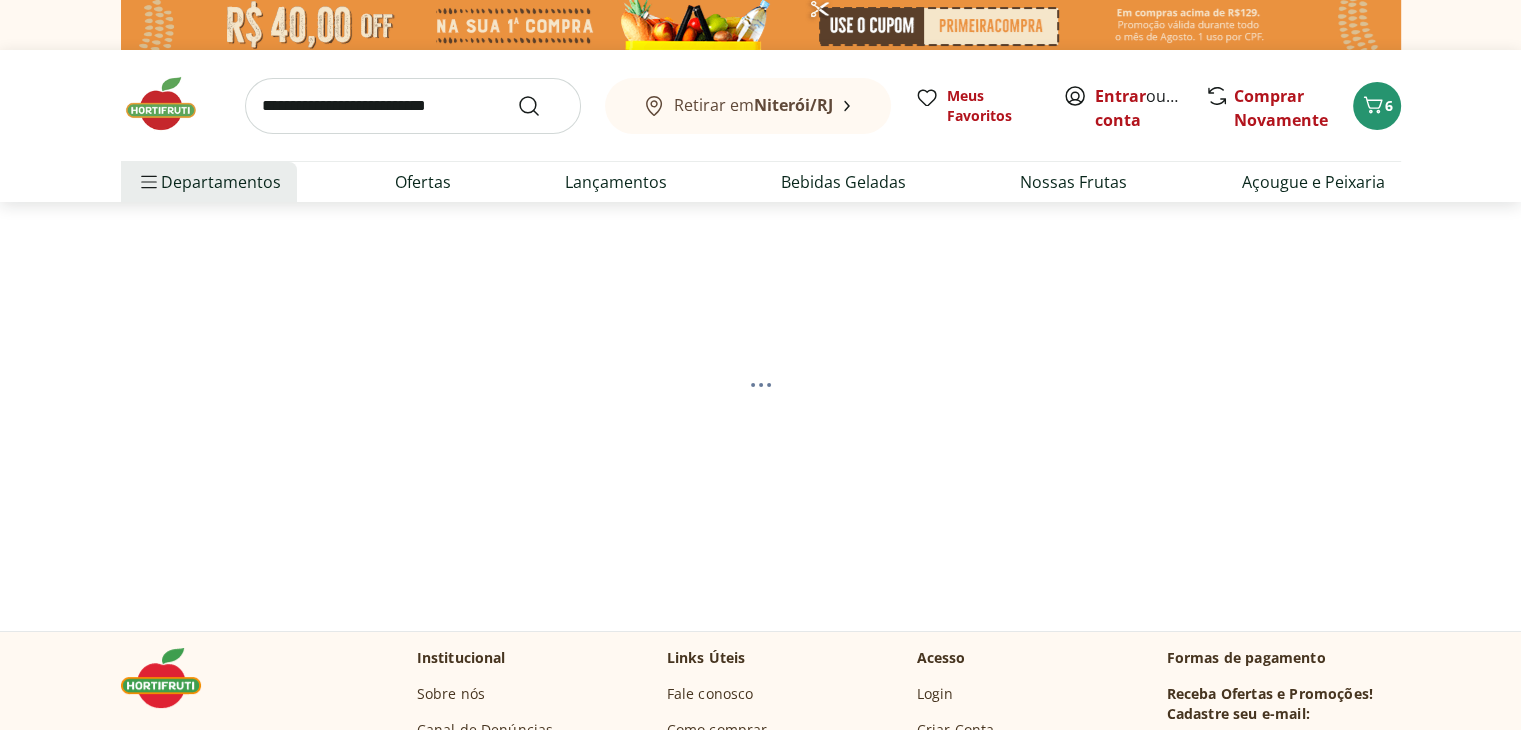 select on "**********" 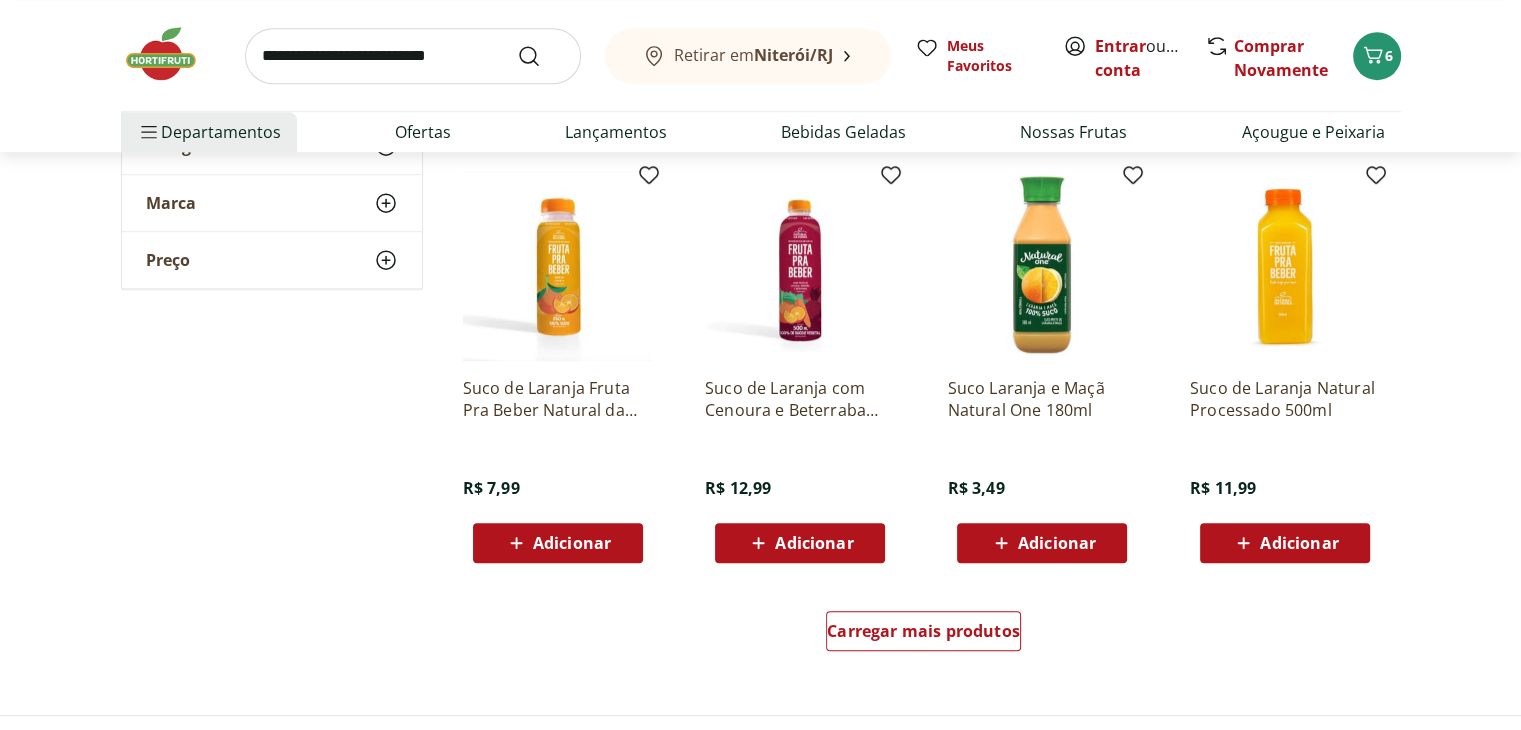 scroll, scrollTop: 1200, scrollLeft: 0, axis: vertical 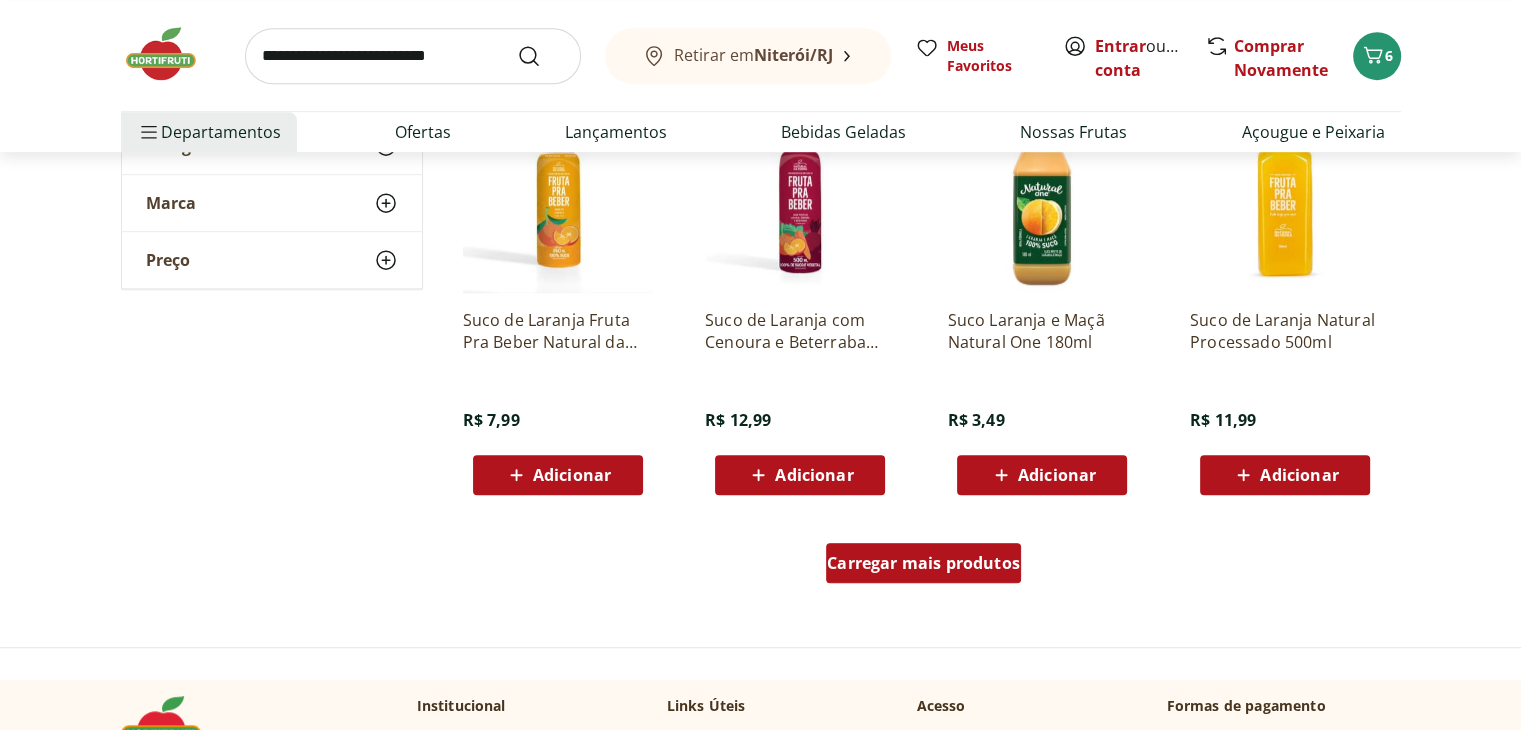 click on "Carregar mais produtos" at bounding box center (923, 563) 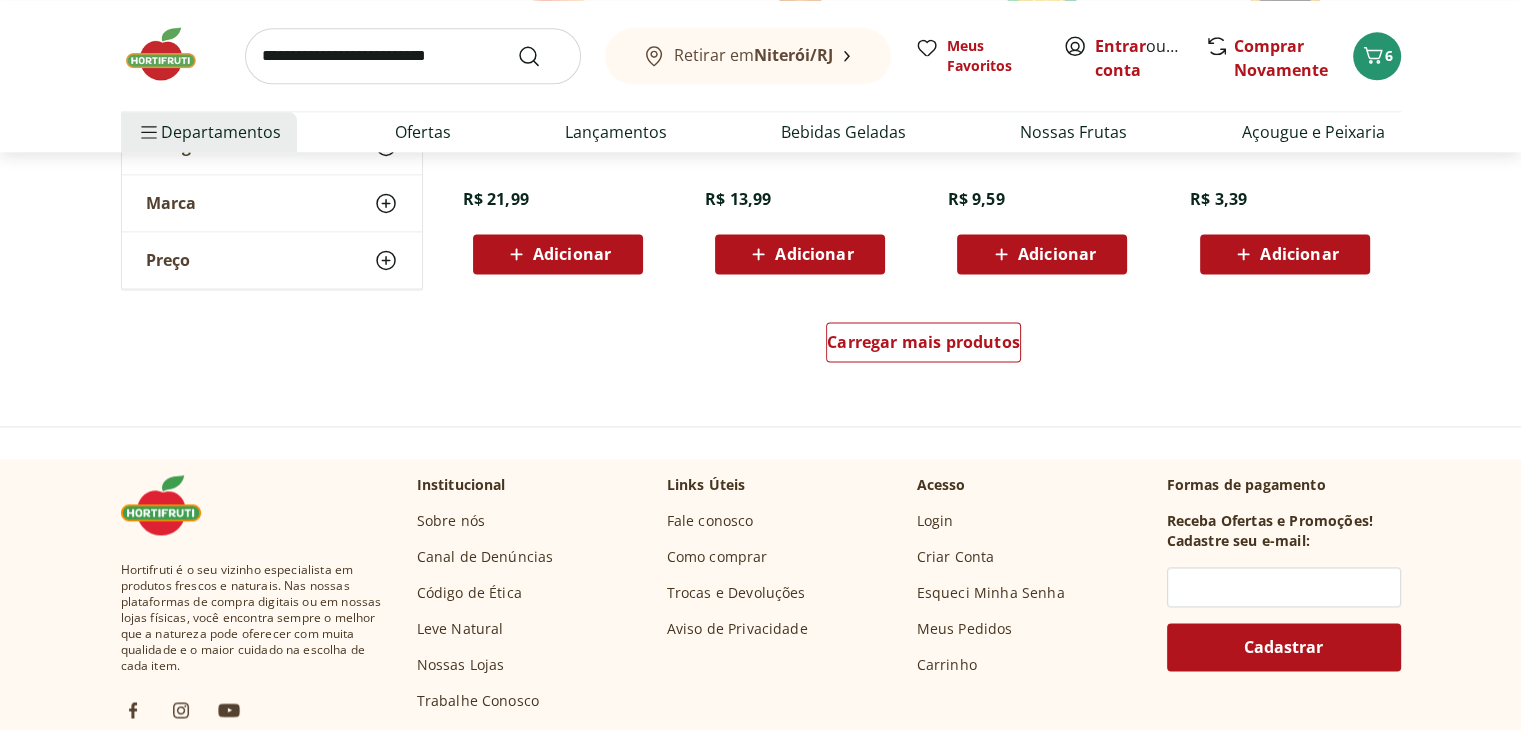 scroll, scrollTop: 2700, scrollLeft: 0, axis: vertical 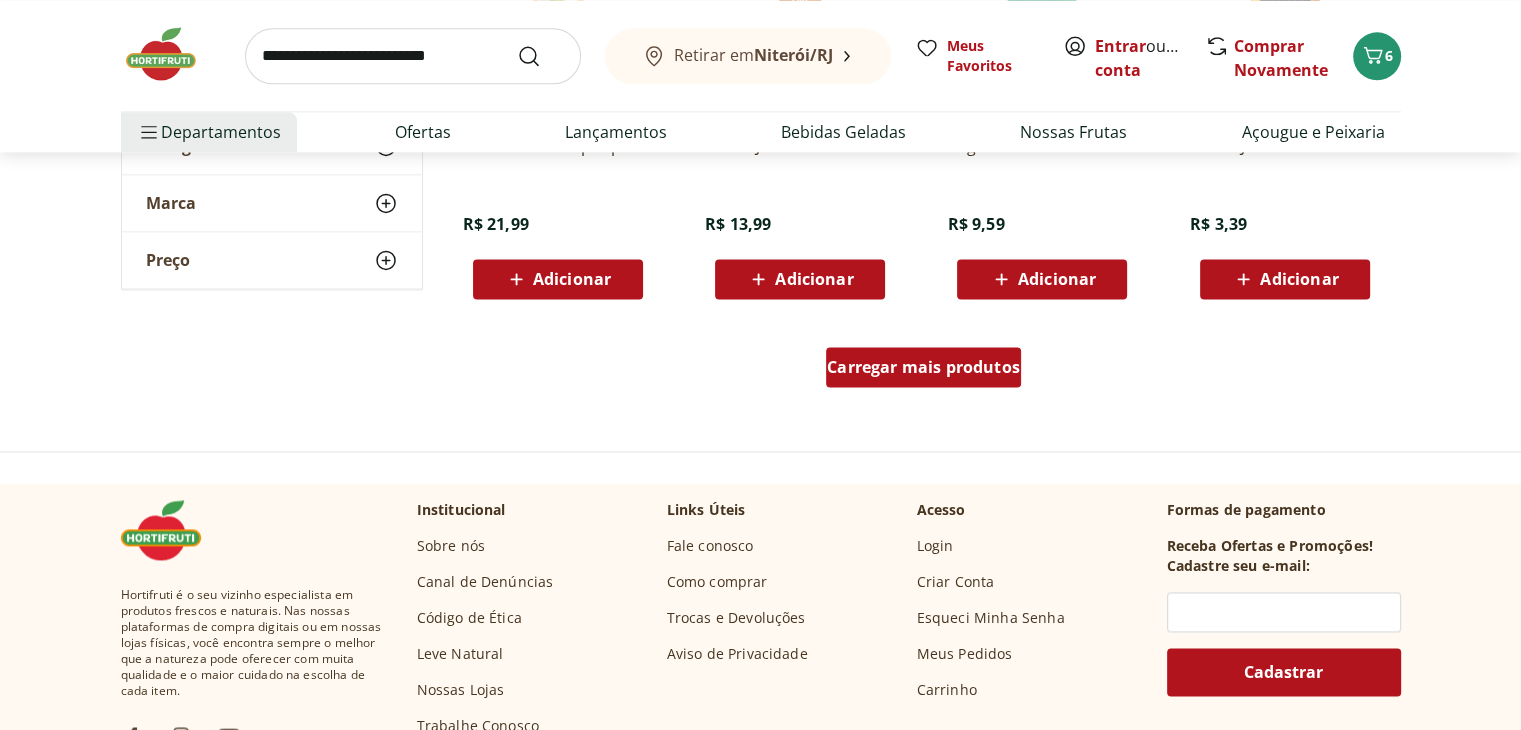 click on "Carregar mais produtos" at bounding box center (923, 367) 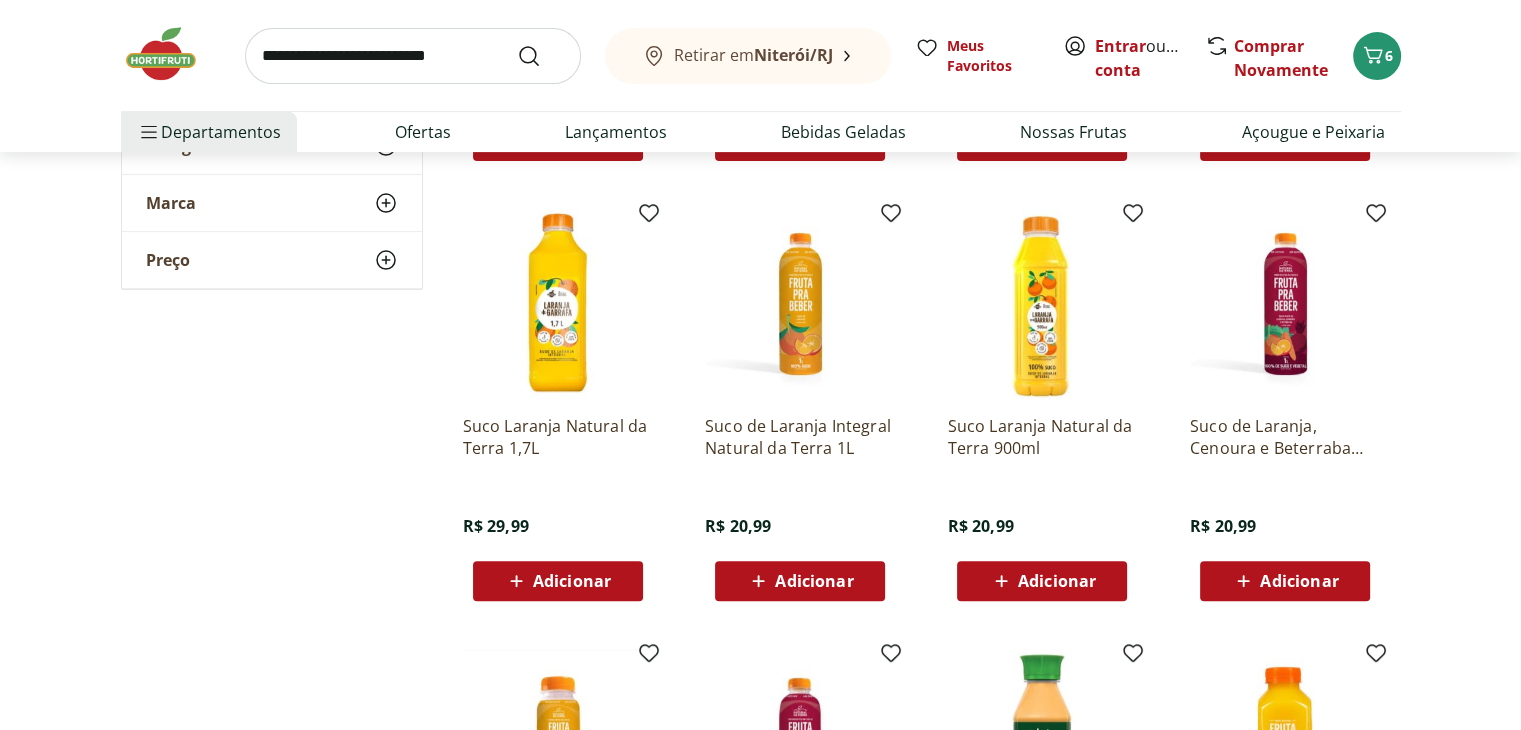 scroll, scrollTop: 700, scrollLeft: 0, axis: vertical 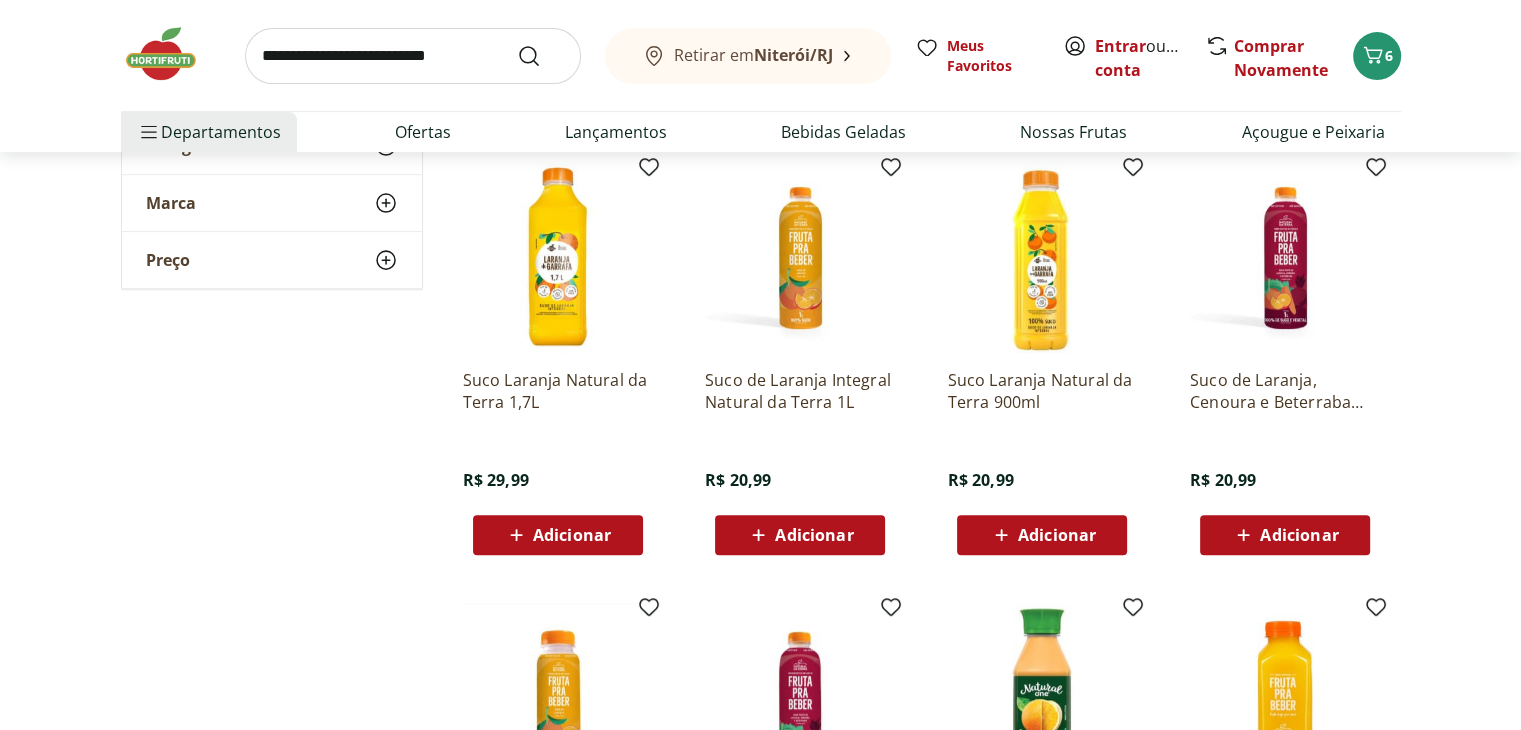 click on "Adicionar" at bounding box center (814, 535) 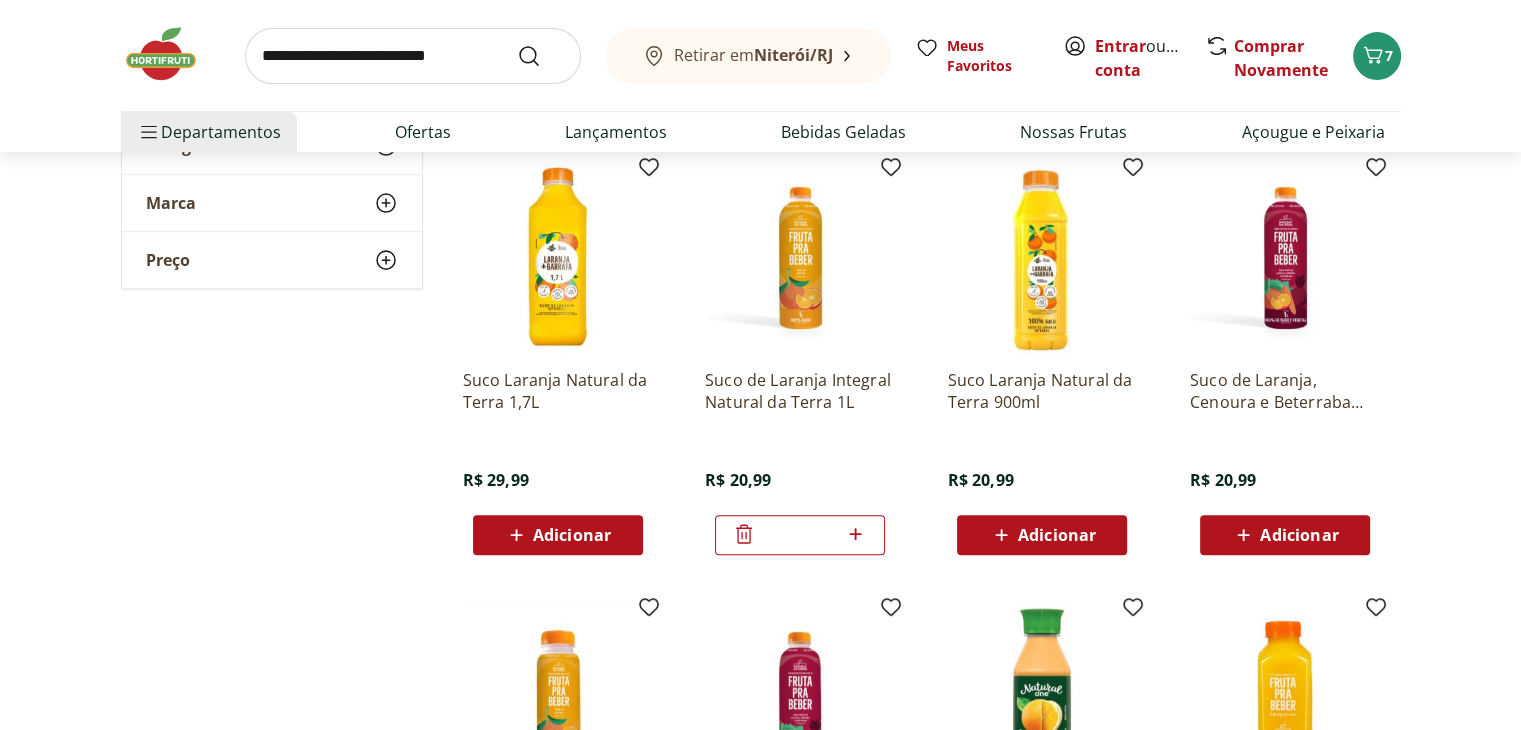 click on "Adicionar" at bounding box center [572, 535] 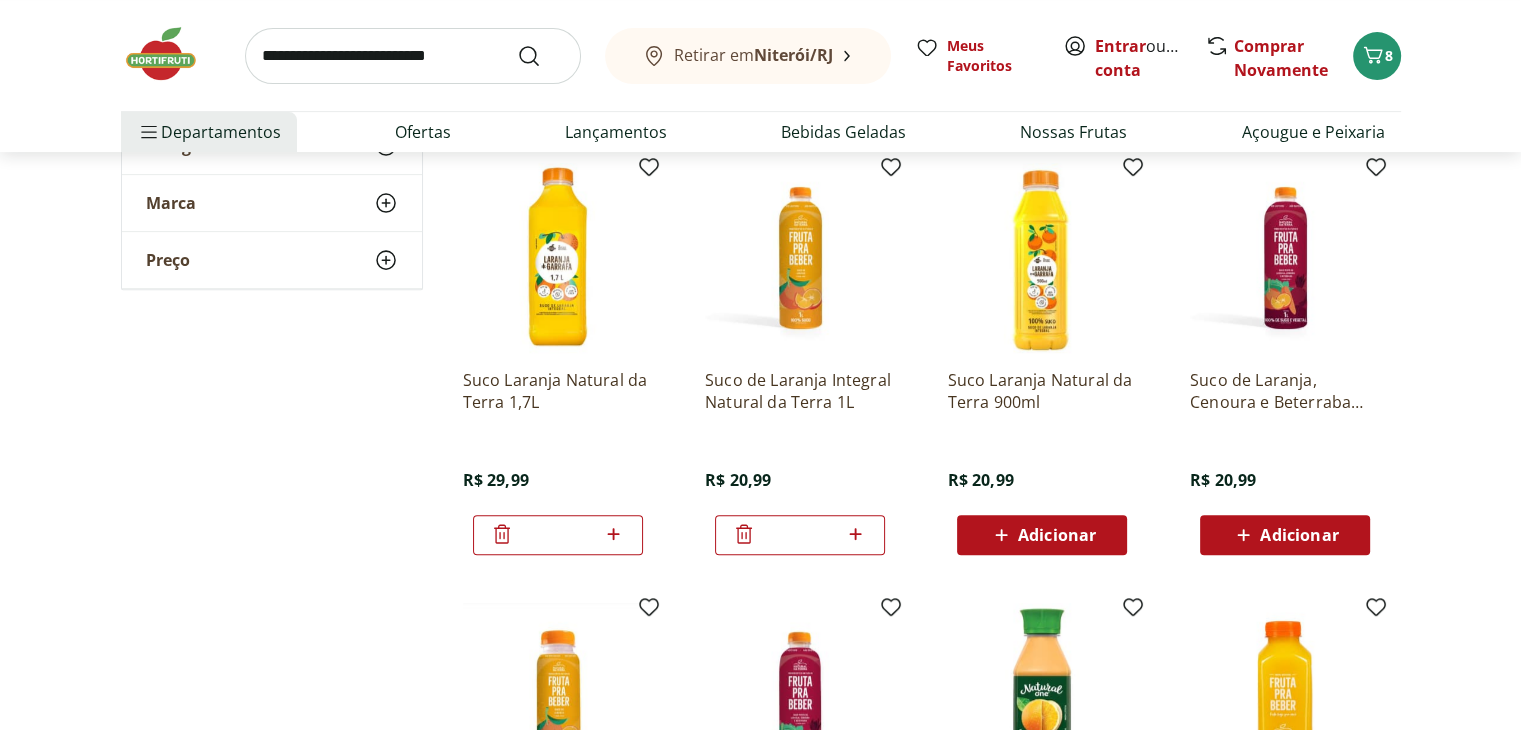 click 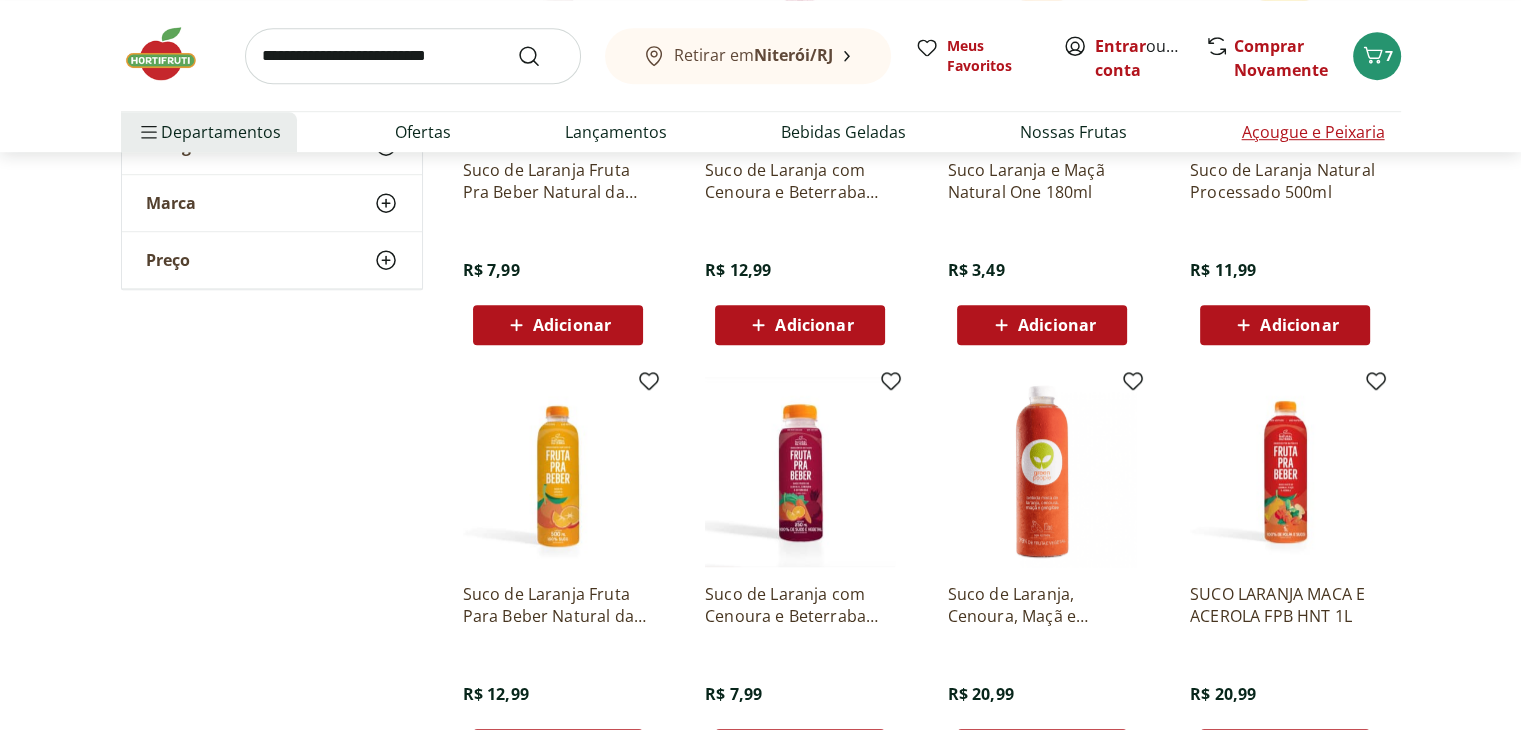 scroll, scrollTop: 1200, scrollLeft: 0, axis: vertical 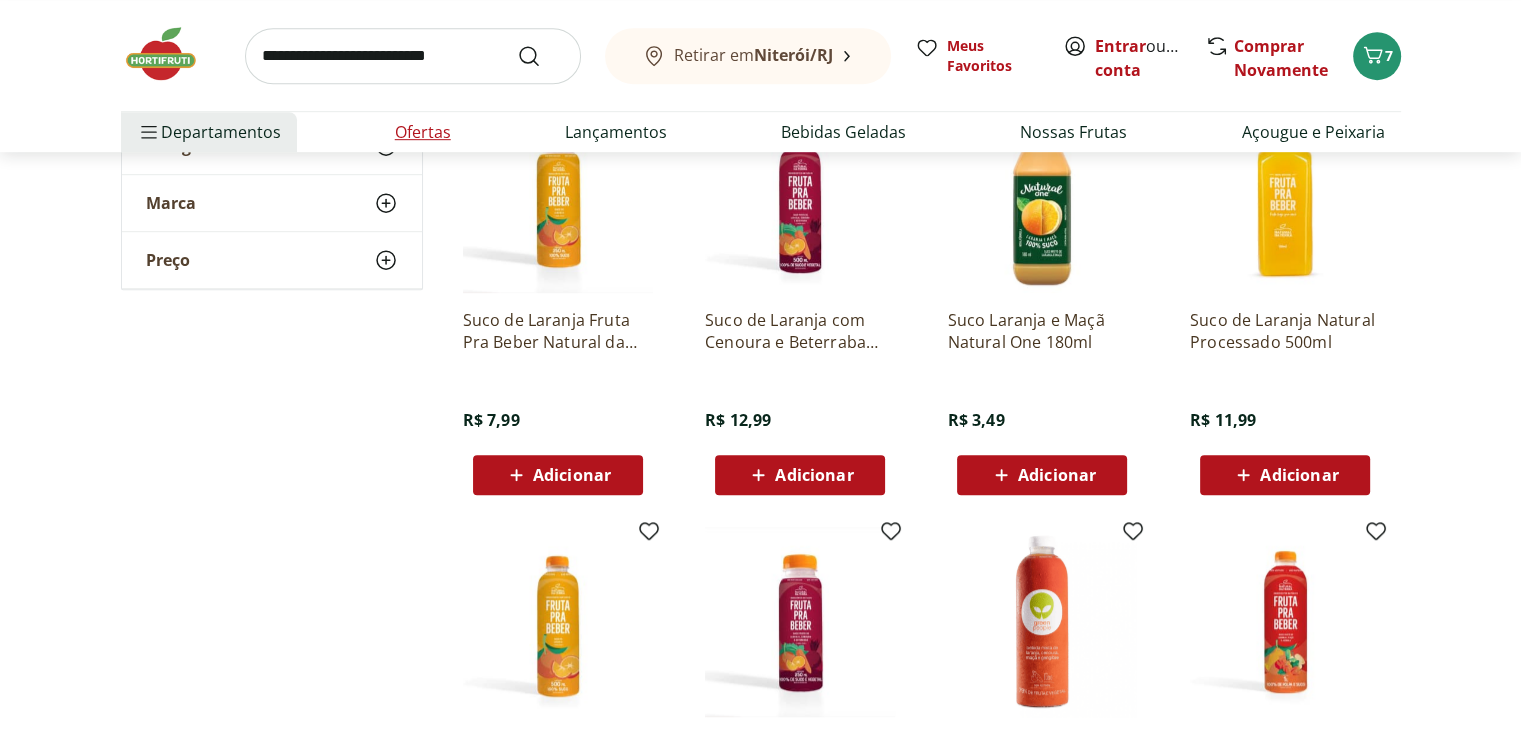 click on "Ofertas" at bounding box center [423, 132] 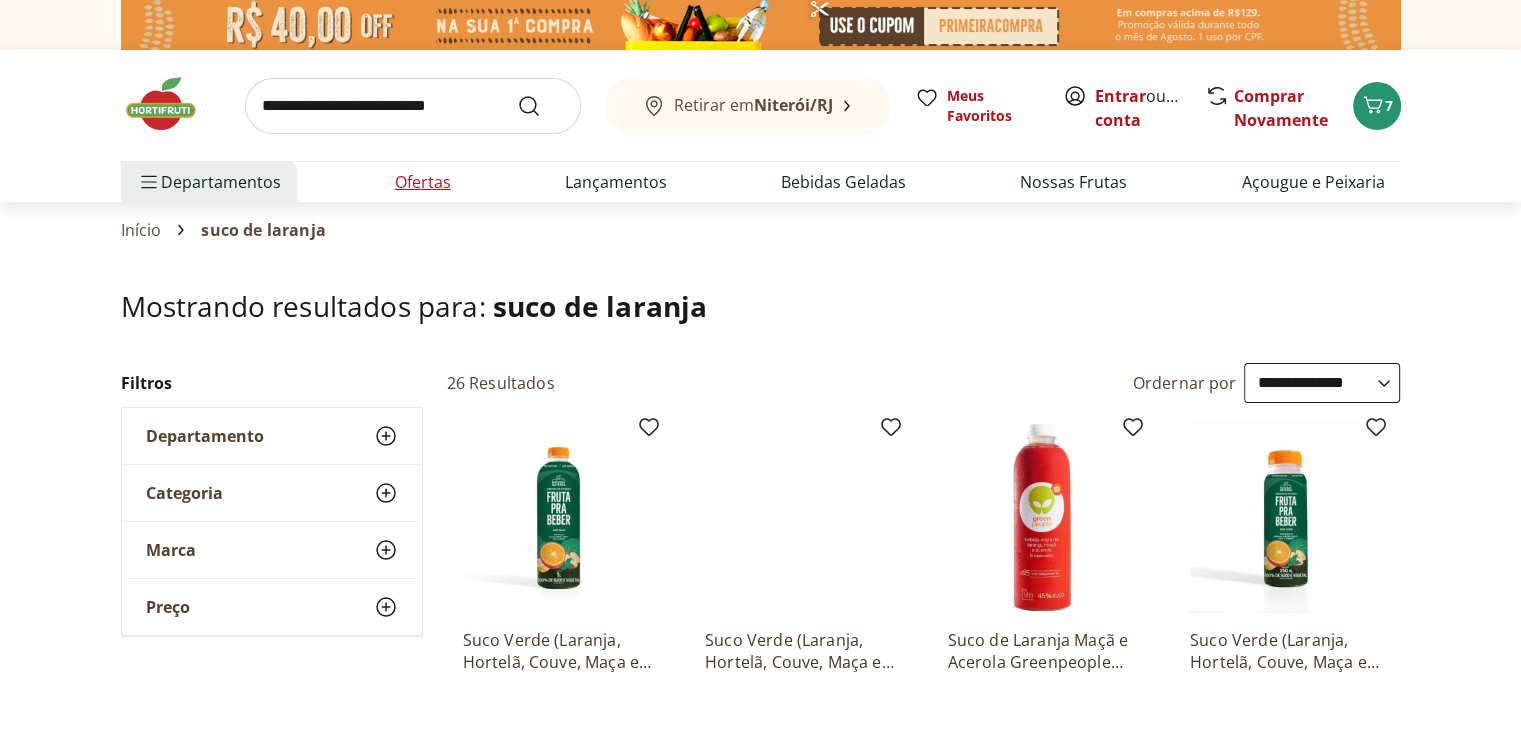 select on "**********" 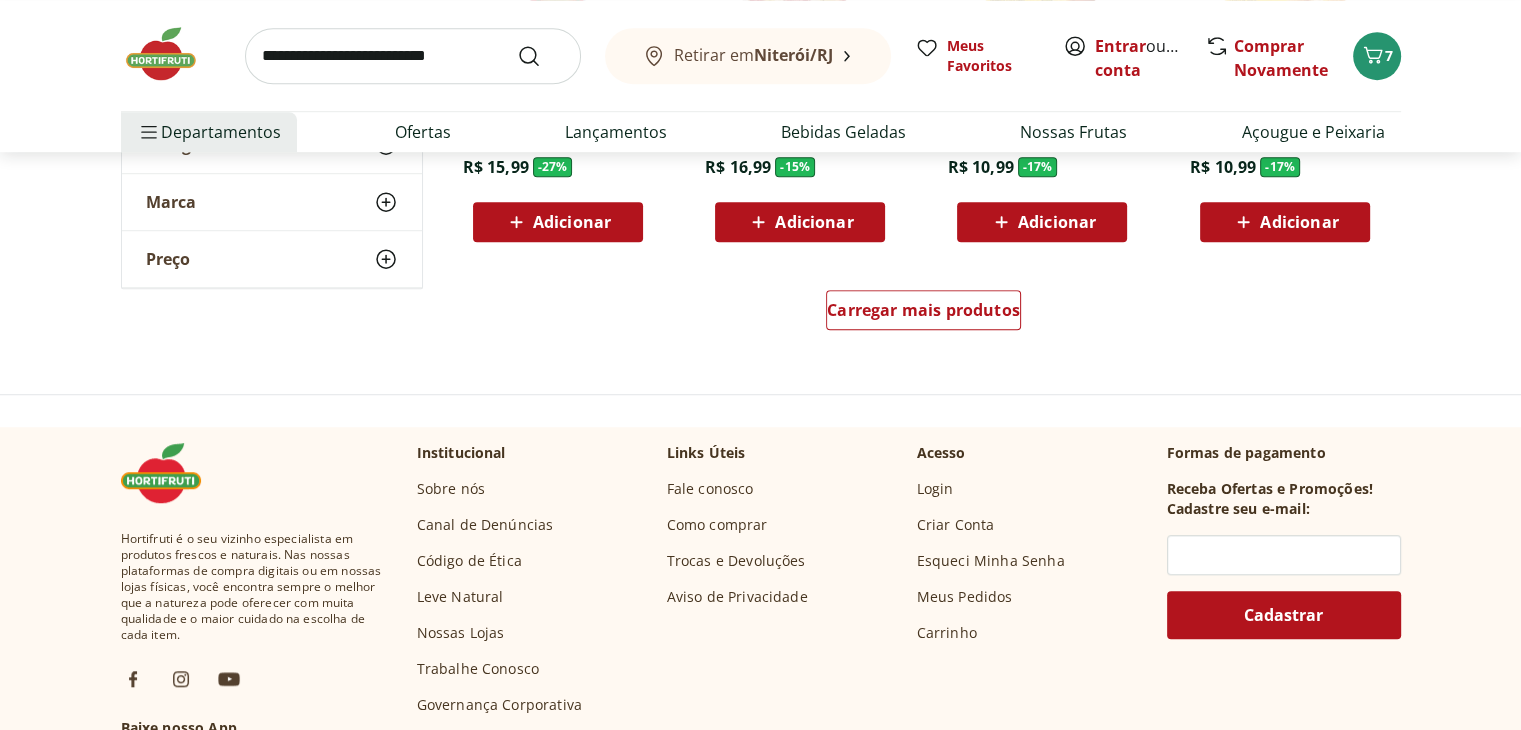 scroll, scrollTop: 1400, scrollLeft: 0, axis: vertical 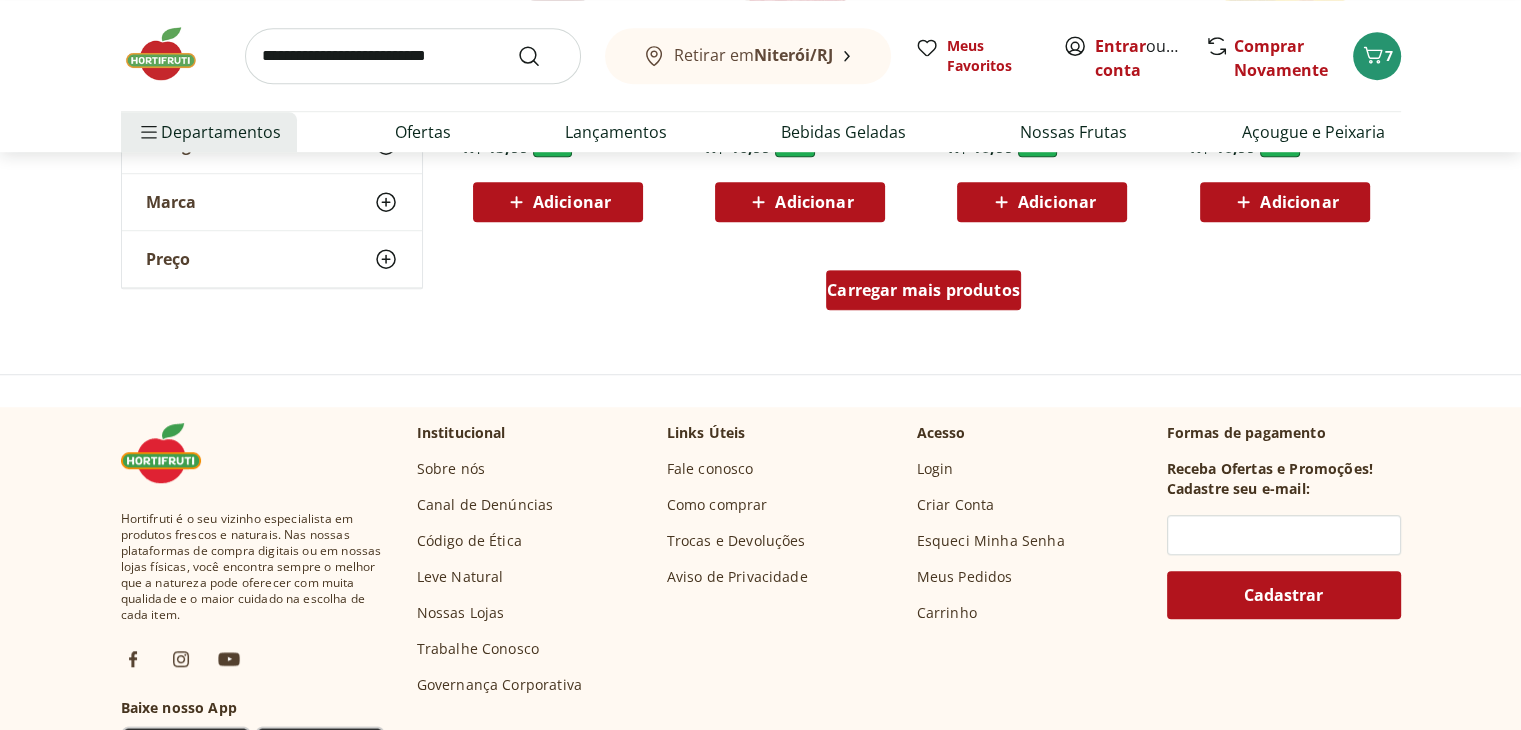 click on "Carregar mais produtos" at bounding box center [923, 290] 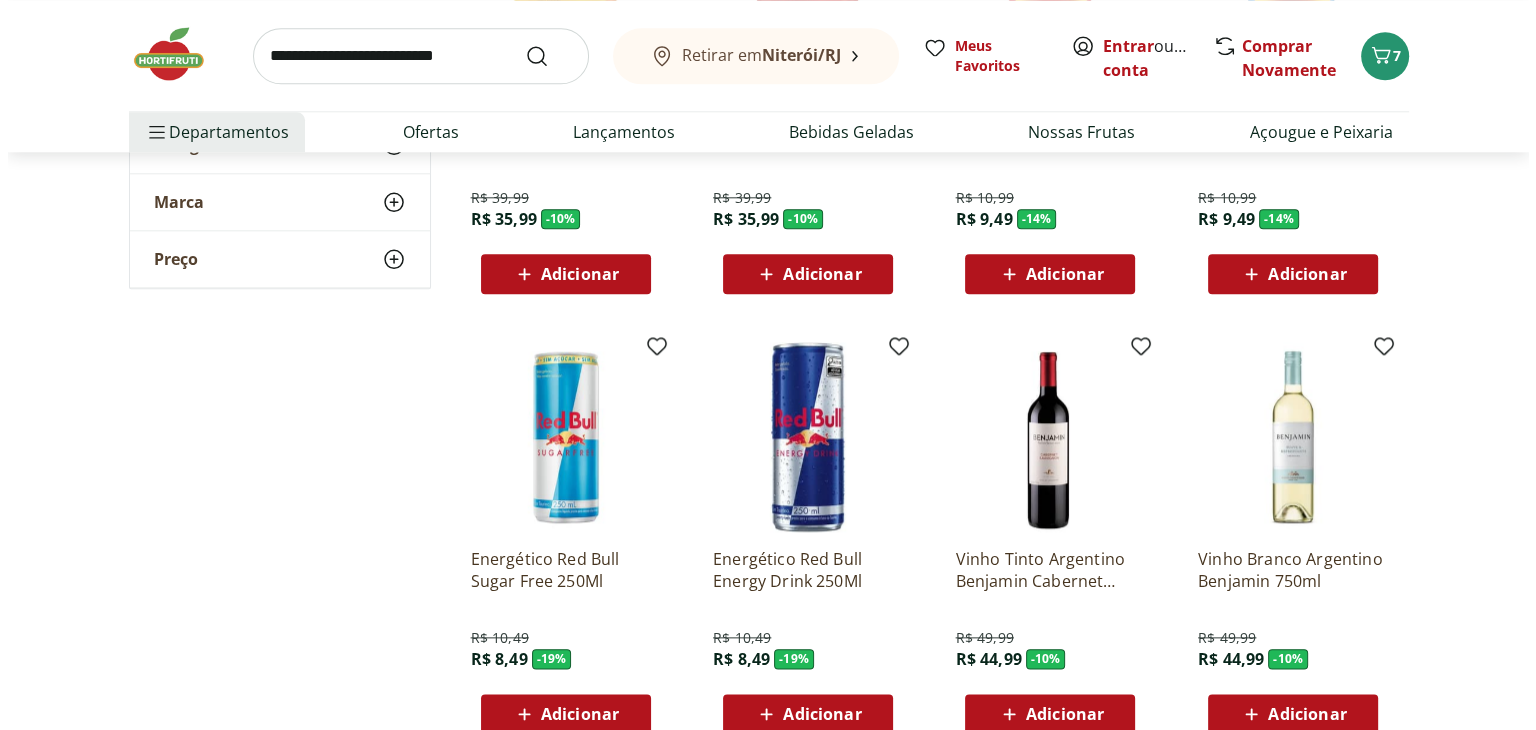 scroll, scrollTop: 2200, scrollLeft: 0, axis: vertical 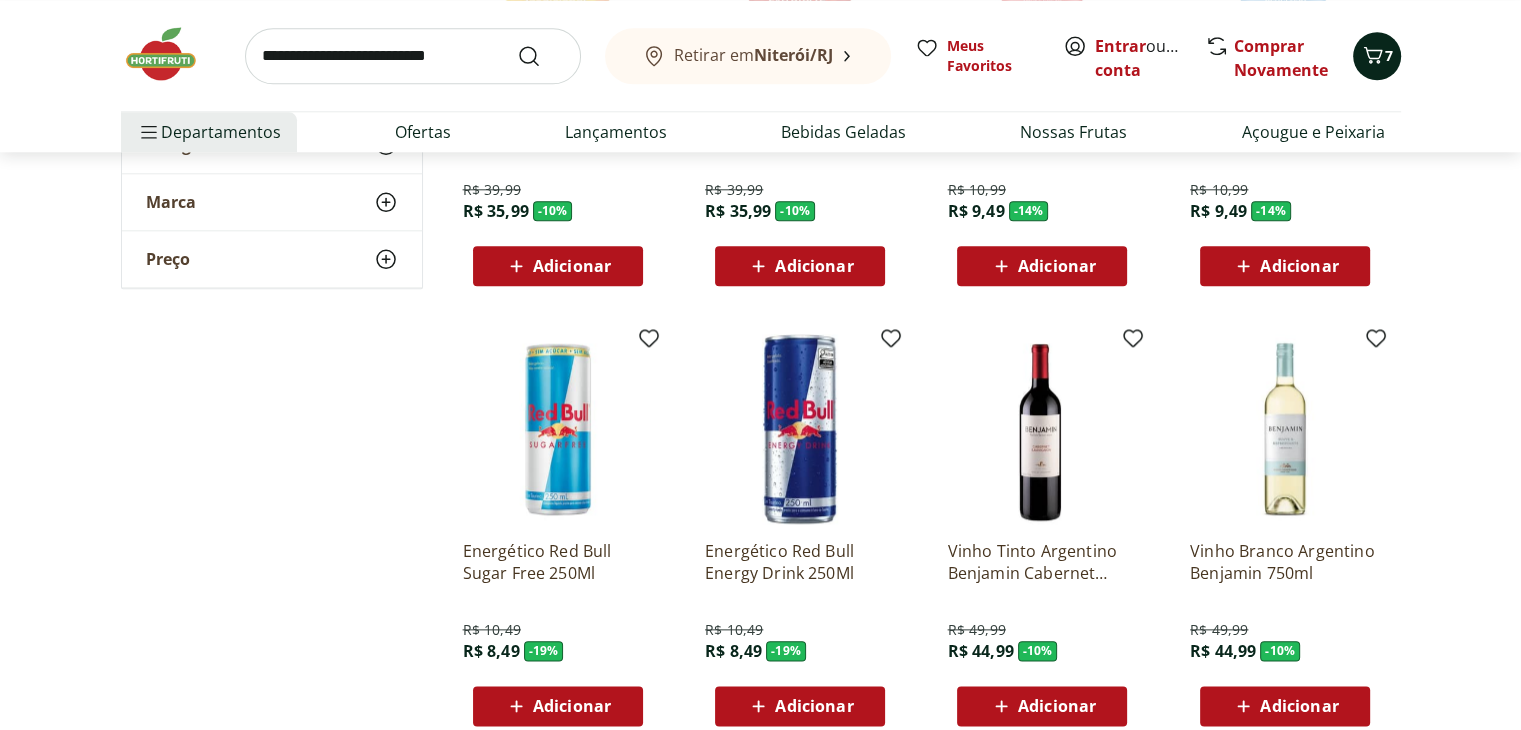 click on "7" at bounding box center [1389, 55] 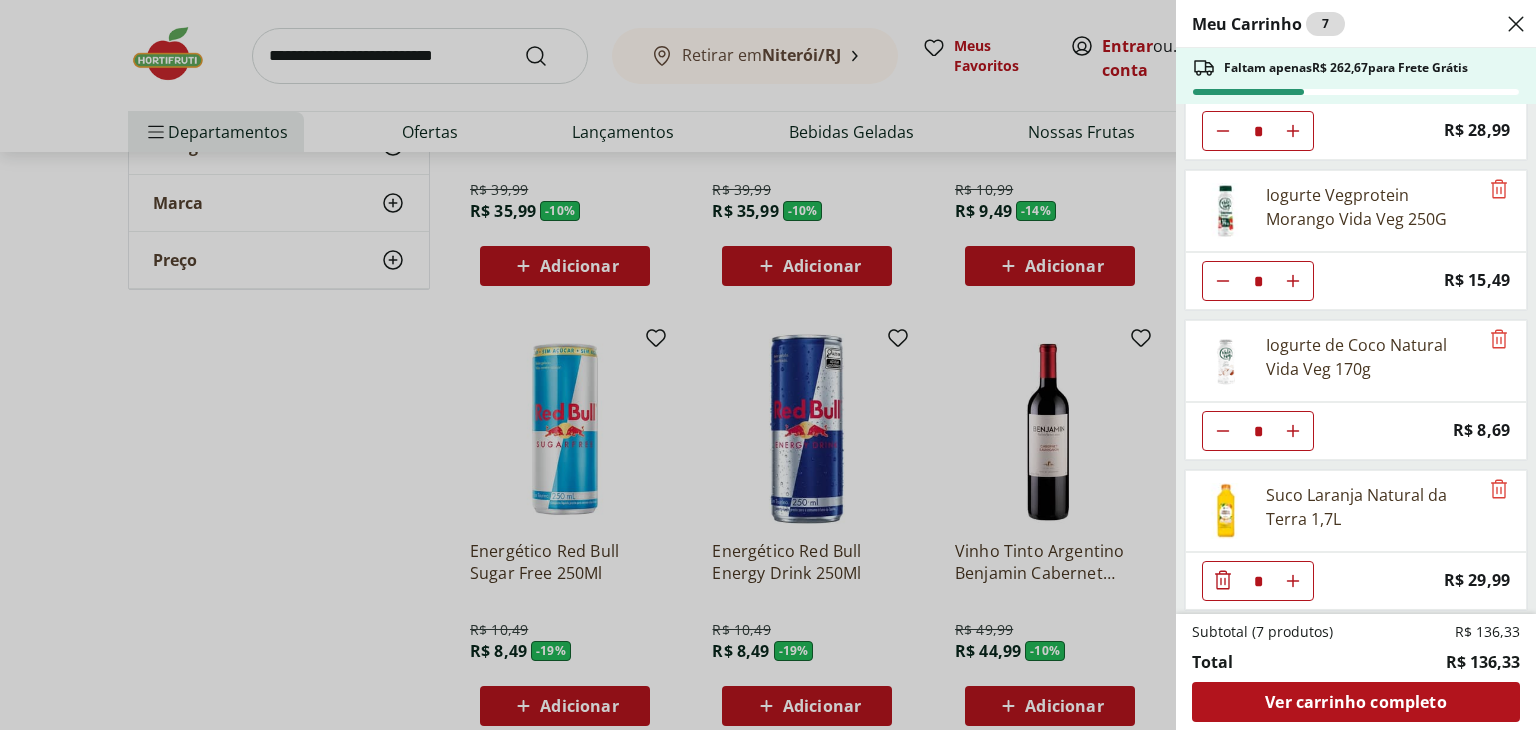 scroll, scrollTop: 0, scrollLeft: 0, axis: both 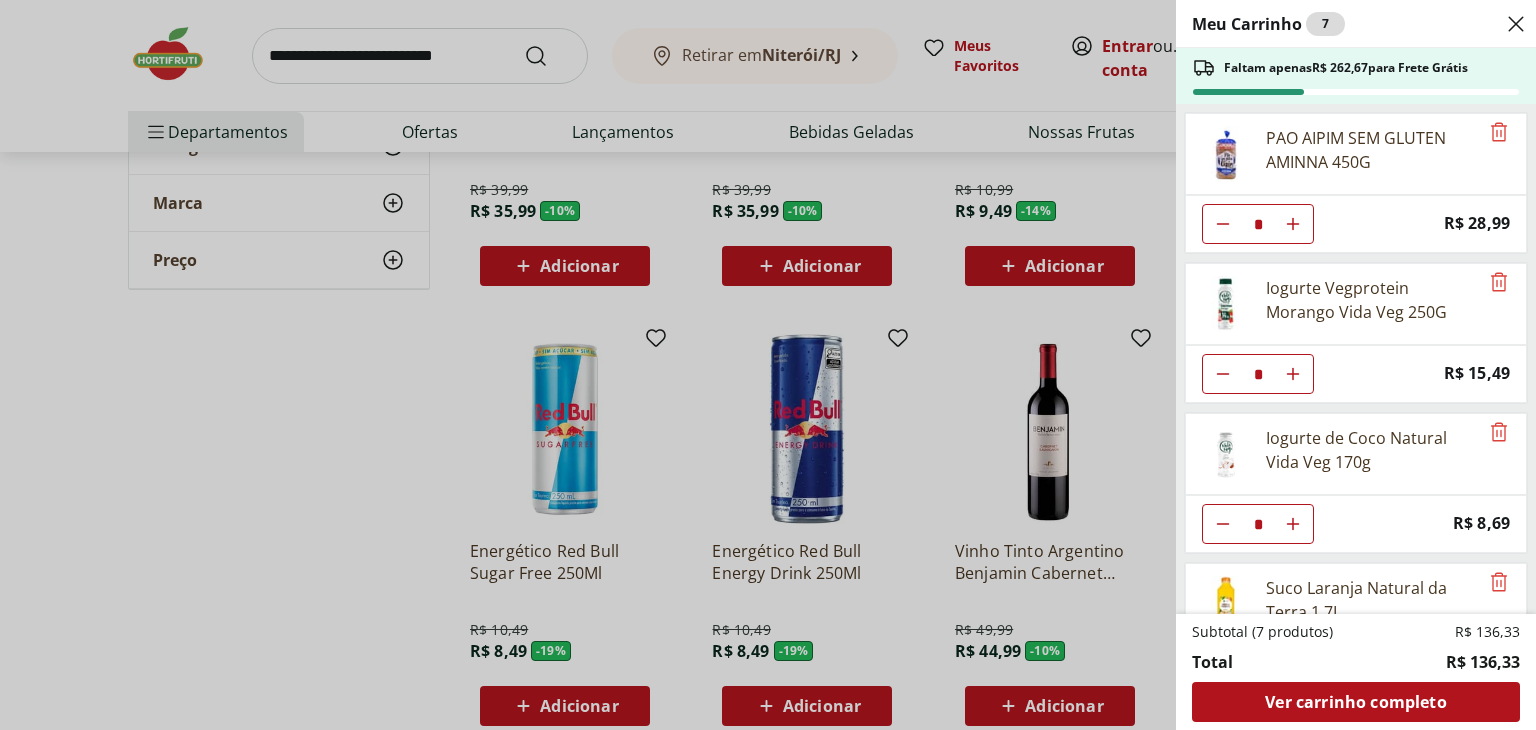 click on "Meu Carrinho 7 Faltam apenas  R$ 262,67  para Frete Grátis PAO AIPIM SEM GLUTEN AMINNA 450G * Price: R$ 28,99 Iogurte Vegprotein Morango Vida Veg 250G * Price: R$ 15,49 Iogurte de Coco Natural Vida Veg 170g * Price: R$ 8,69 Suco Laranja Natural da Terra 1,7L * Price: R$ 29,99 Subtotal (7 produtos) R$ 136,33 Total R$ 136,33 Ver carrinho completo" at bounding box center (768, 365) 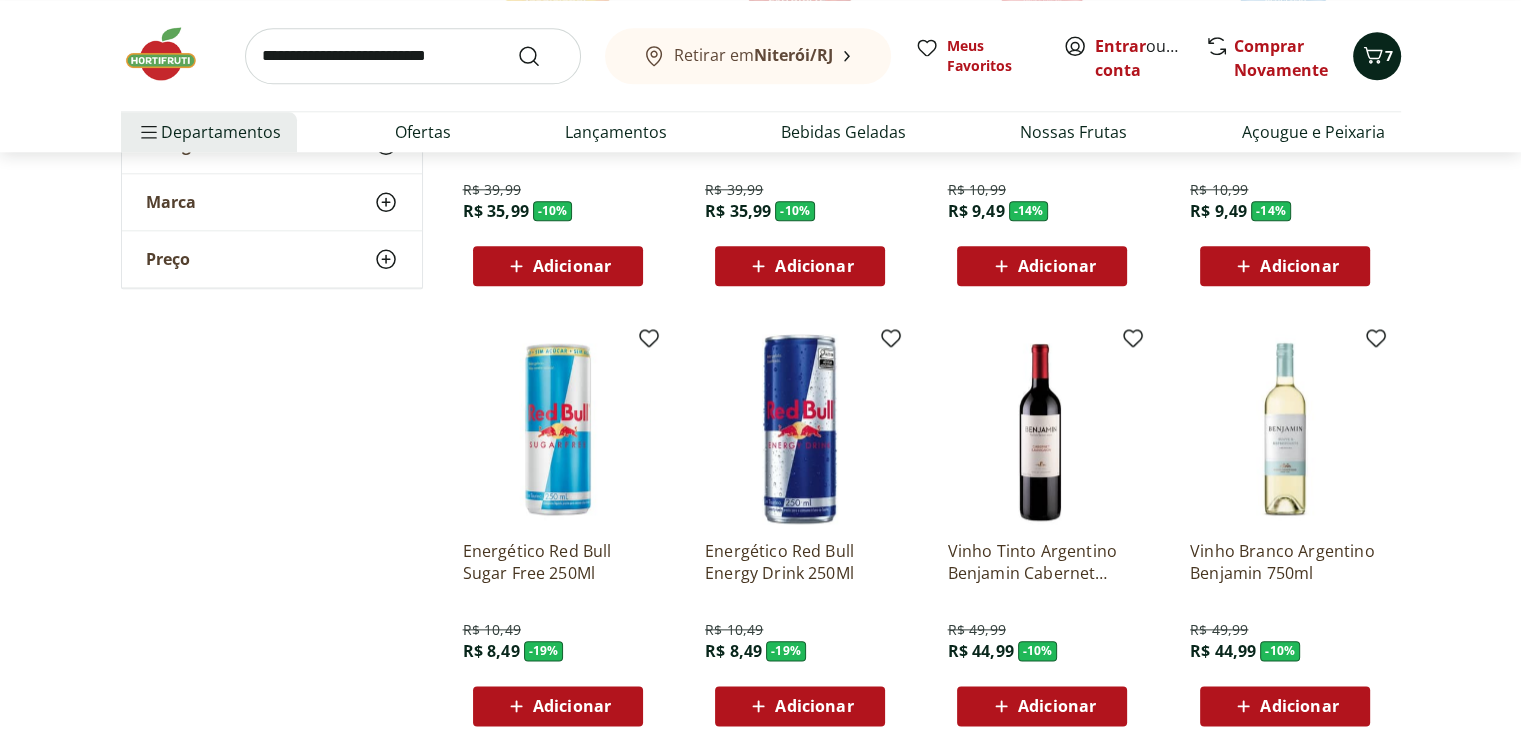 click 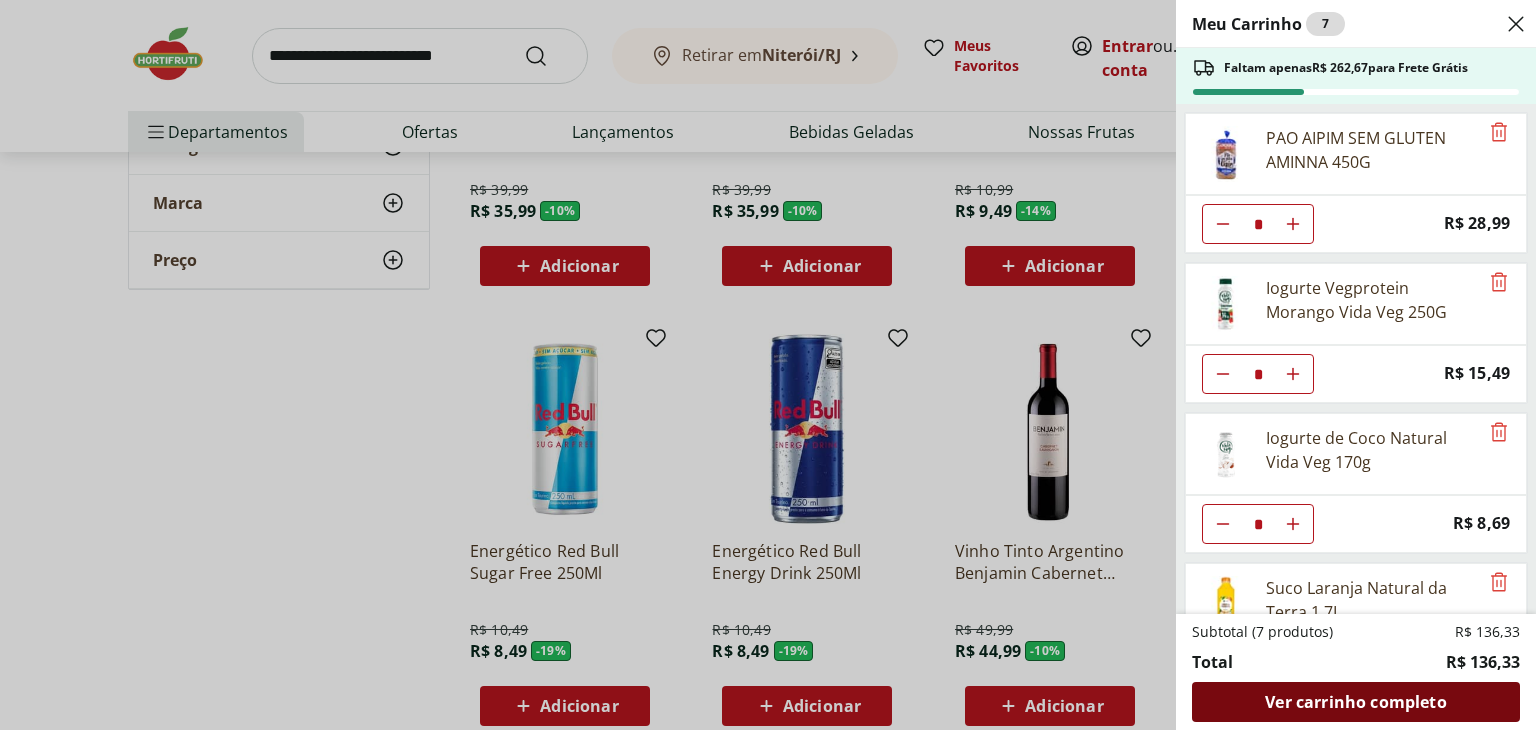 click on "Ver carrinho completo" at bounding box center [1355, 702] 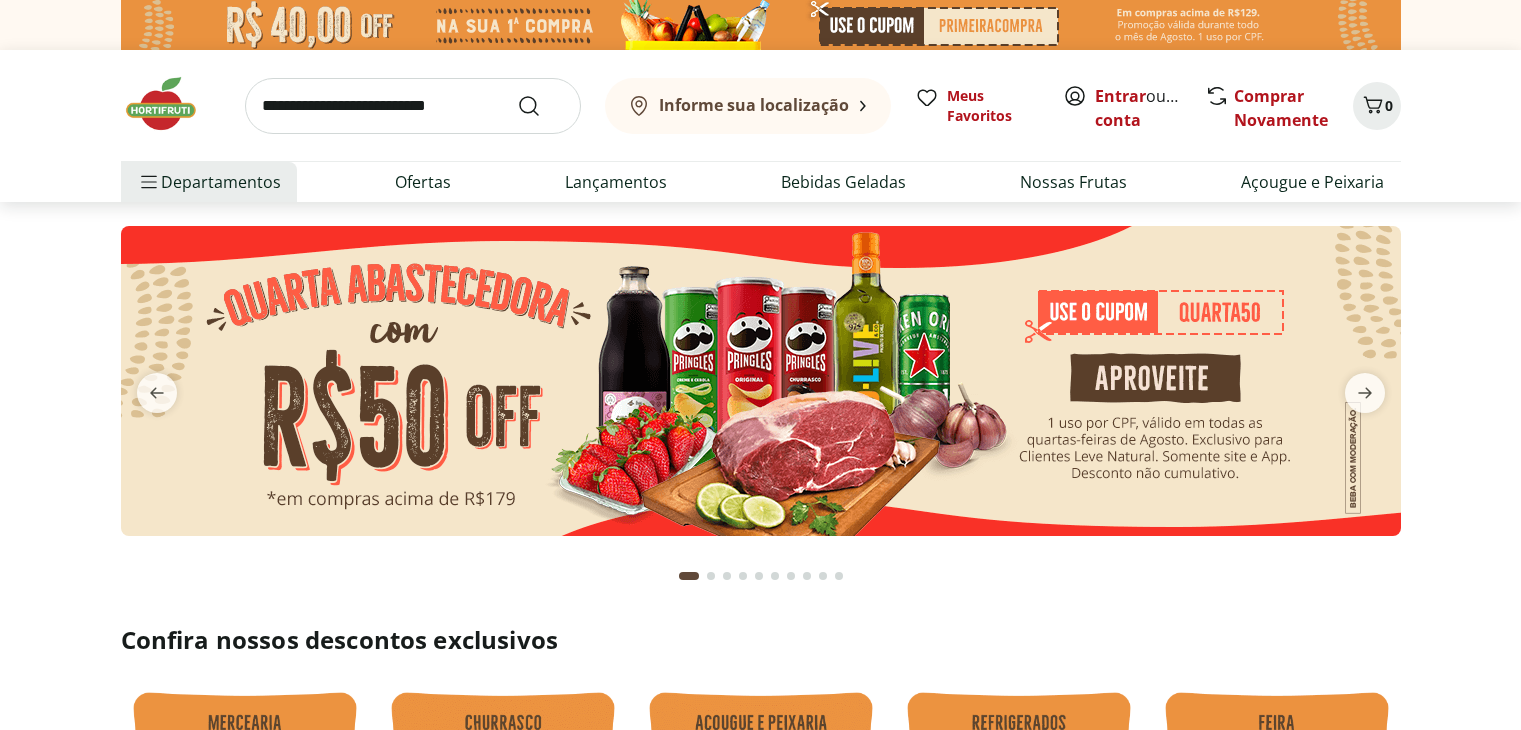 scroll, scrollTop: 0, scrollLeft: 0, axis: both 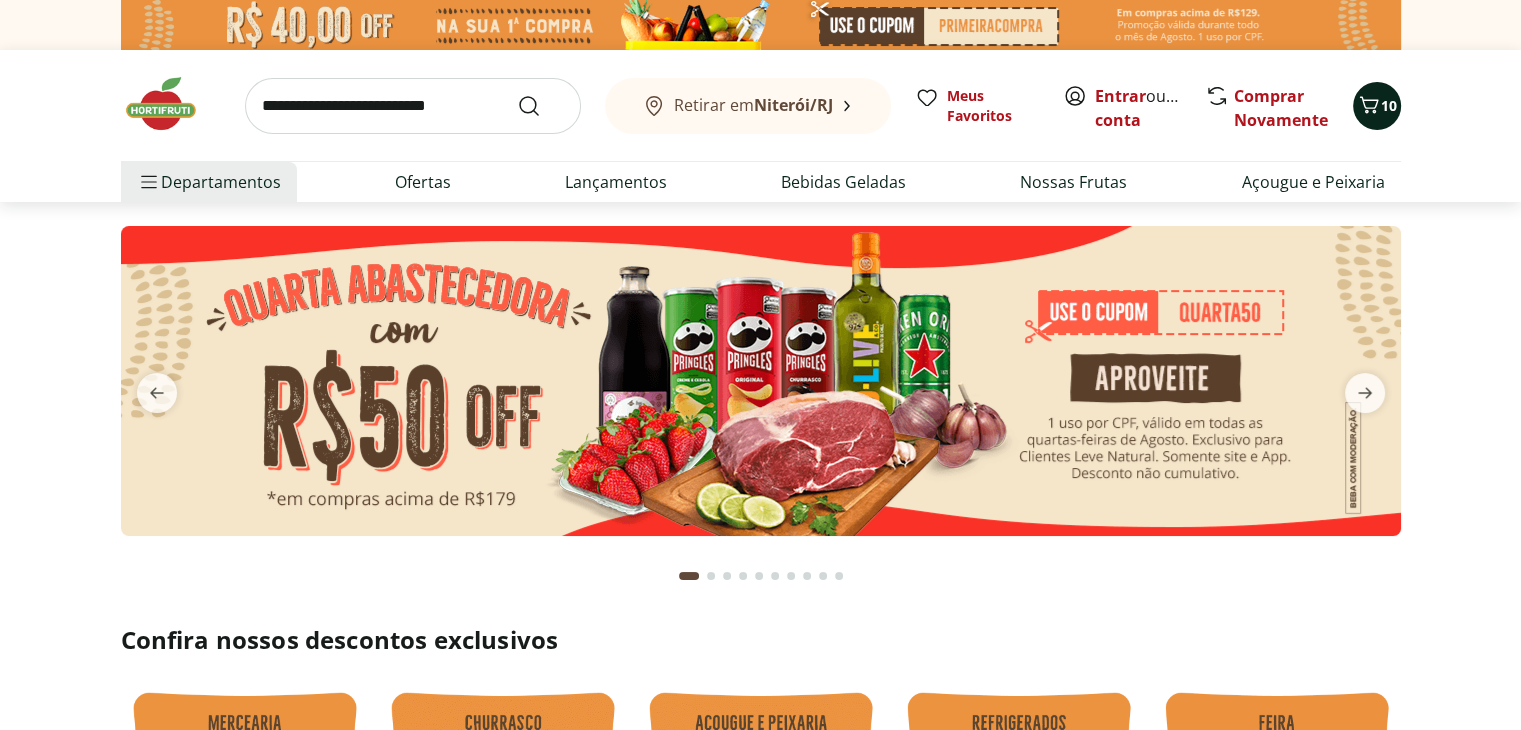 click on "10" at bounding box center (1389, 105) 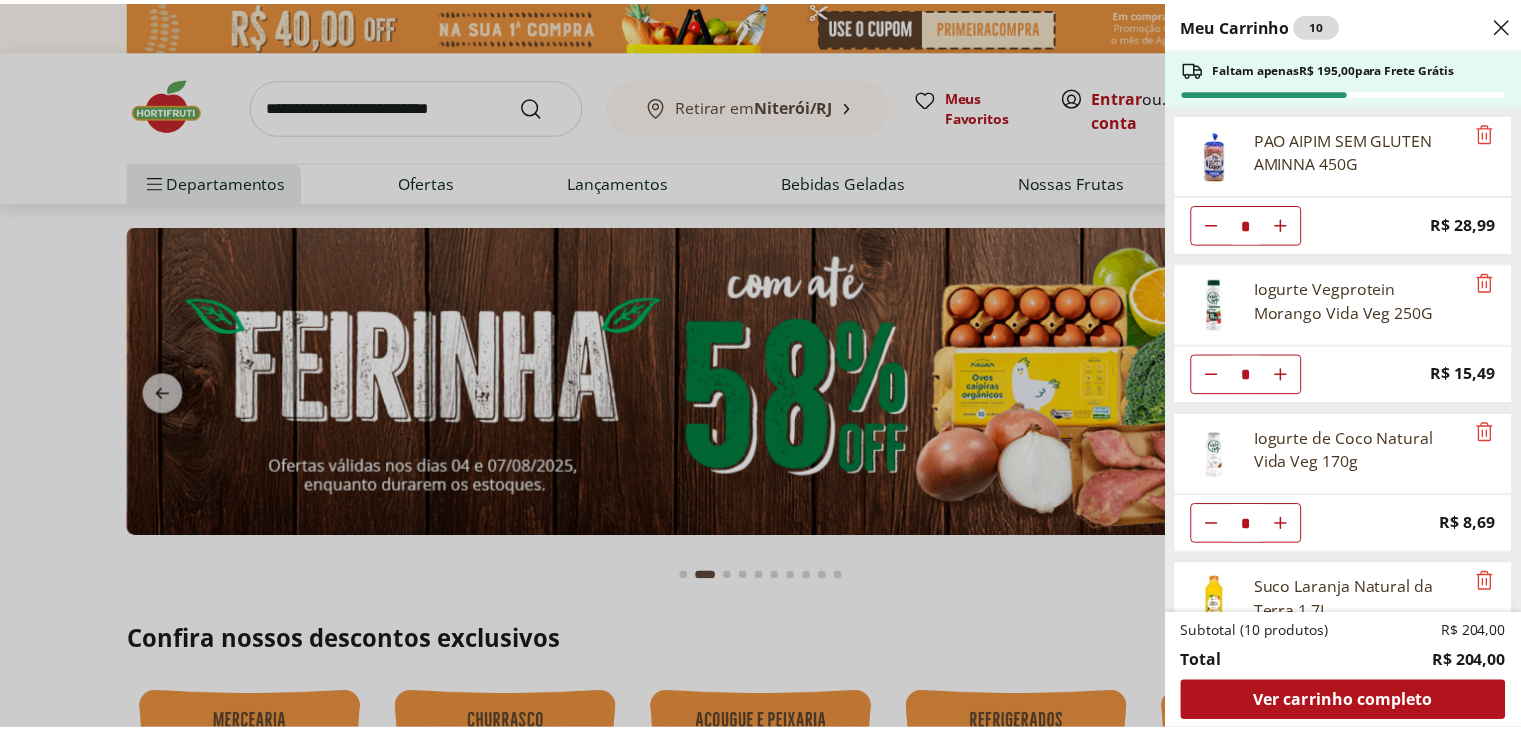 scroll, scrollTop: 93, scrollLeft: 0, axis: vertical 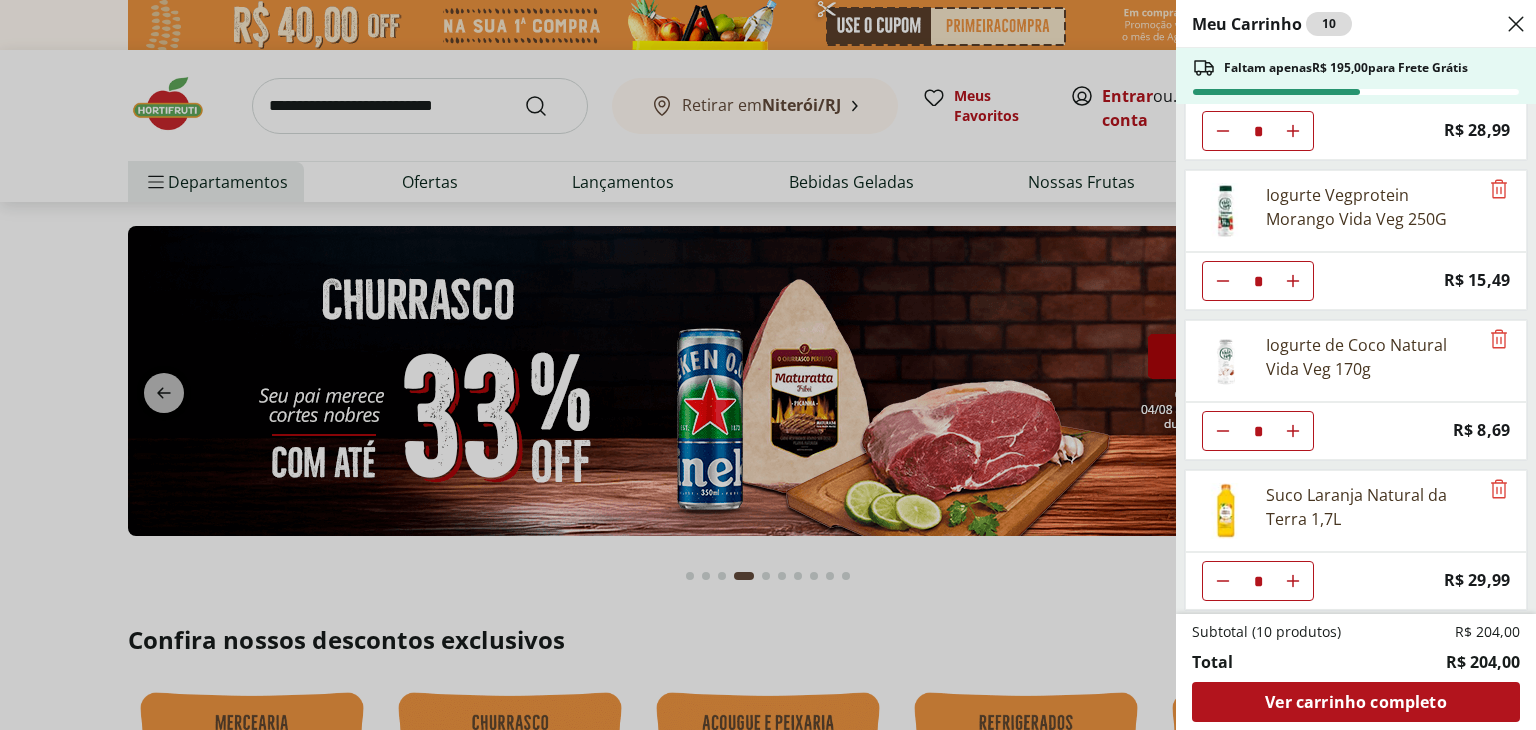click on "Meu Carrinho 10 Faltam apenas  R$ 195,00  para Frete Grátis PAO AIPIM SEM GLUTEN AMINNA 450G * Price: R$ 28,99 Iogurte Vegprotein Morango Vida Veg 250G * Price: R$ 15,49 Iogurte de Coco Natural Vida Veg 170g * Price: R$ 8,69 Suco Laranja Natural da Terra 1,7L * Price: R$ 29,99 Subtotal (10 produtos) R$ 204,00 Total R$ 204,00 Ver carrinho completo" at bounding box center (768, 365) 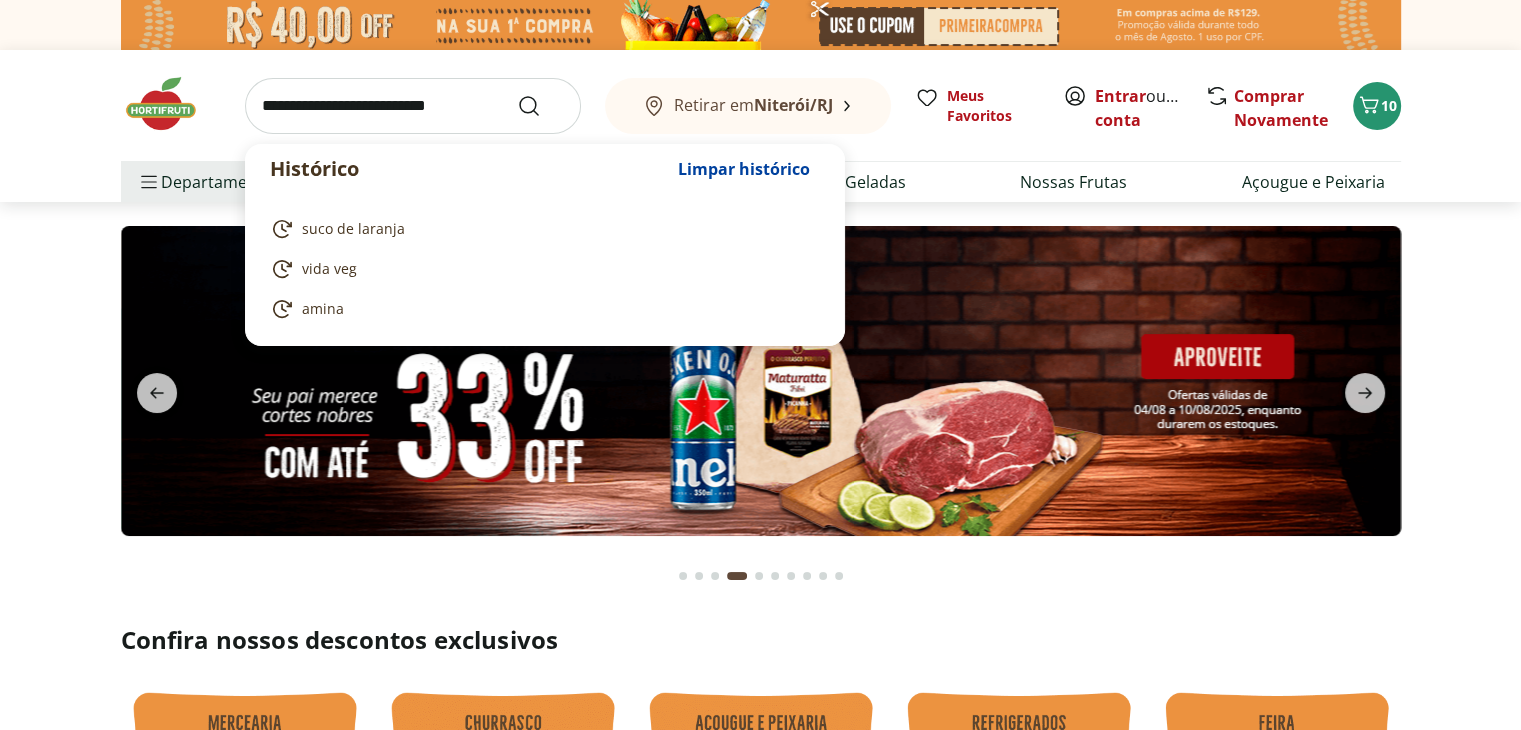 click at bounding box center [413, 106] 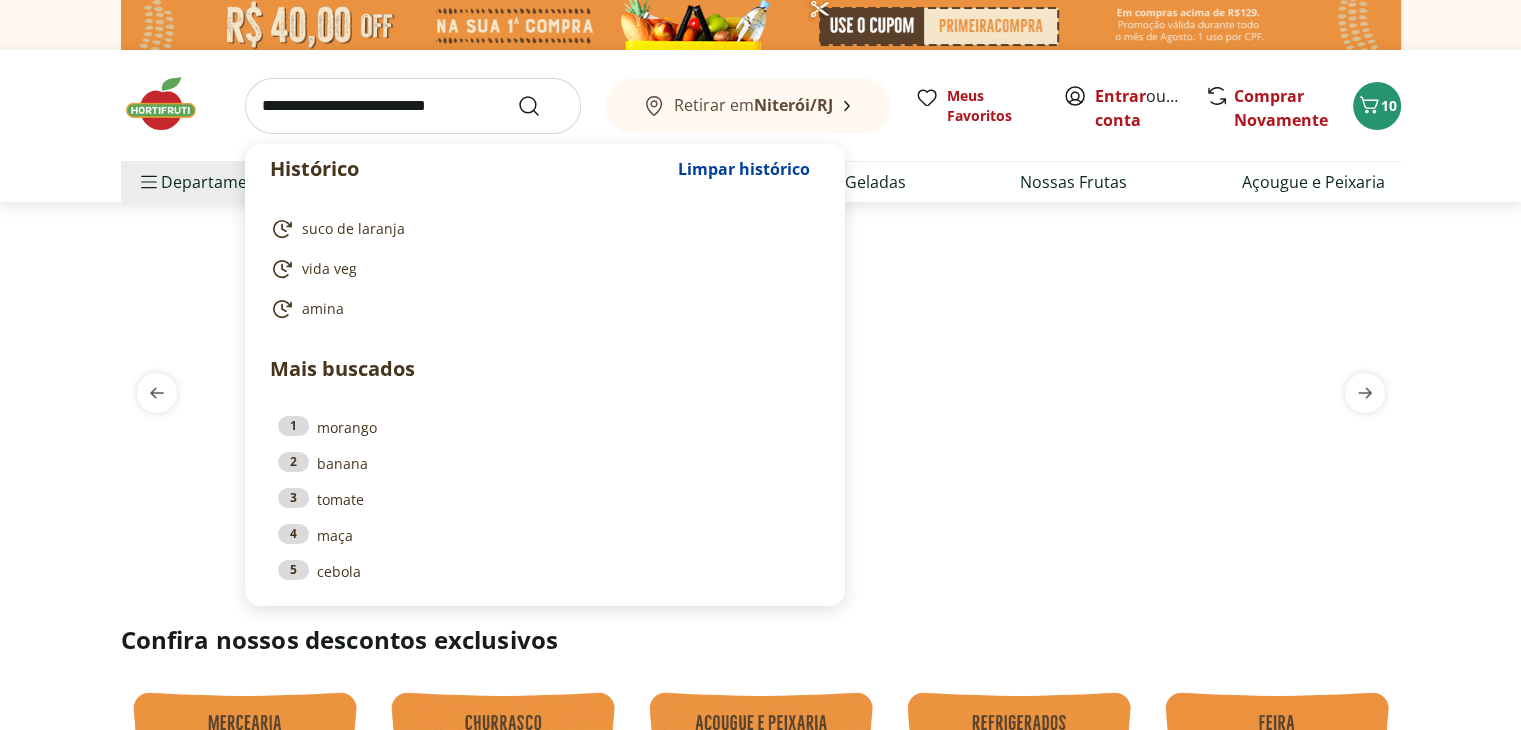 click at bounding box center [413, 106] 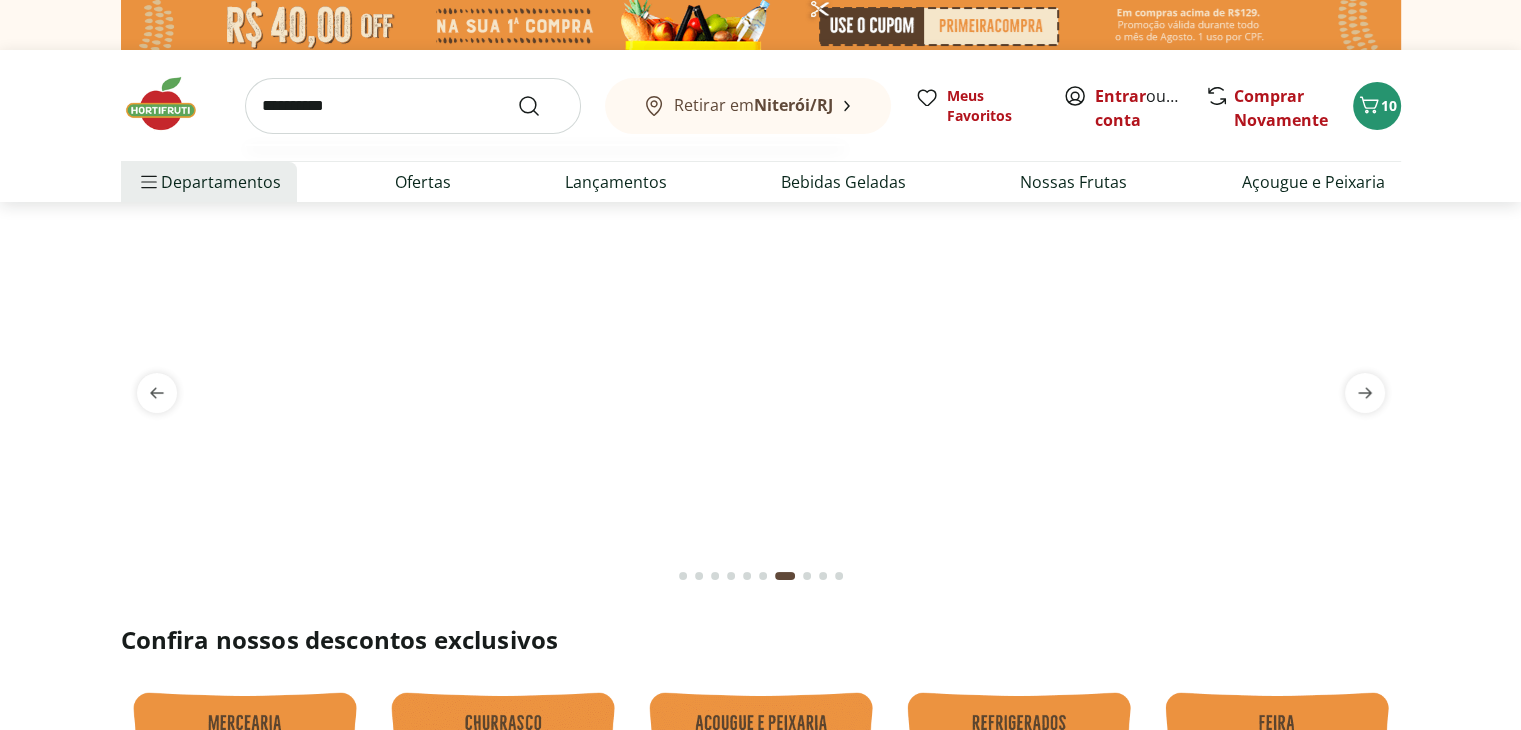 type on "**********" 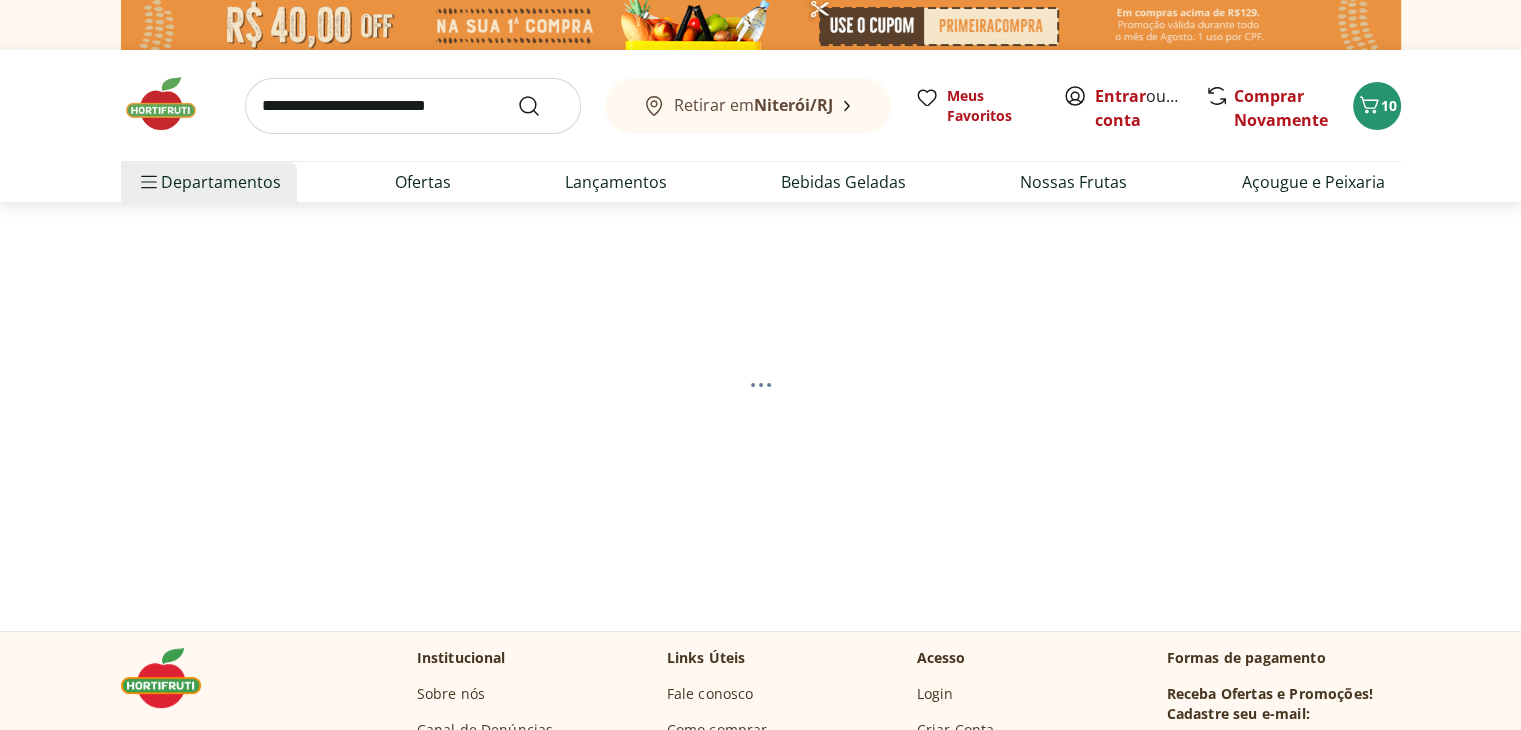select on "**********" 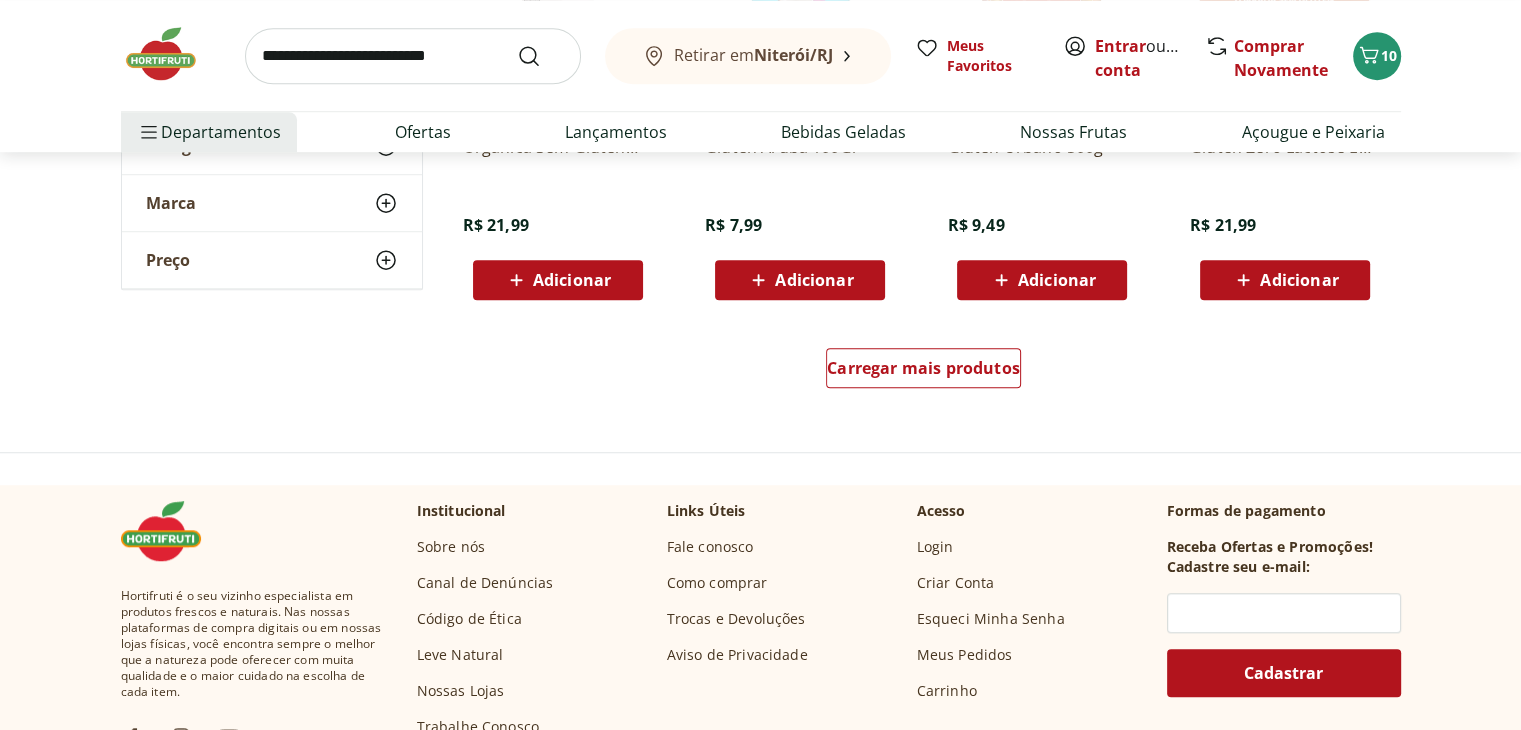 scroll, scrollTop: 1400, scrollLeft: 0, axis: vertical 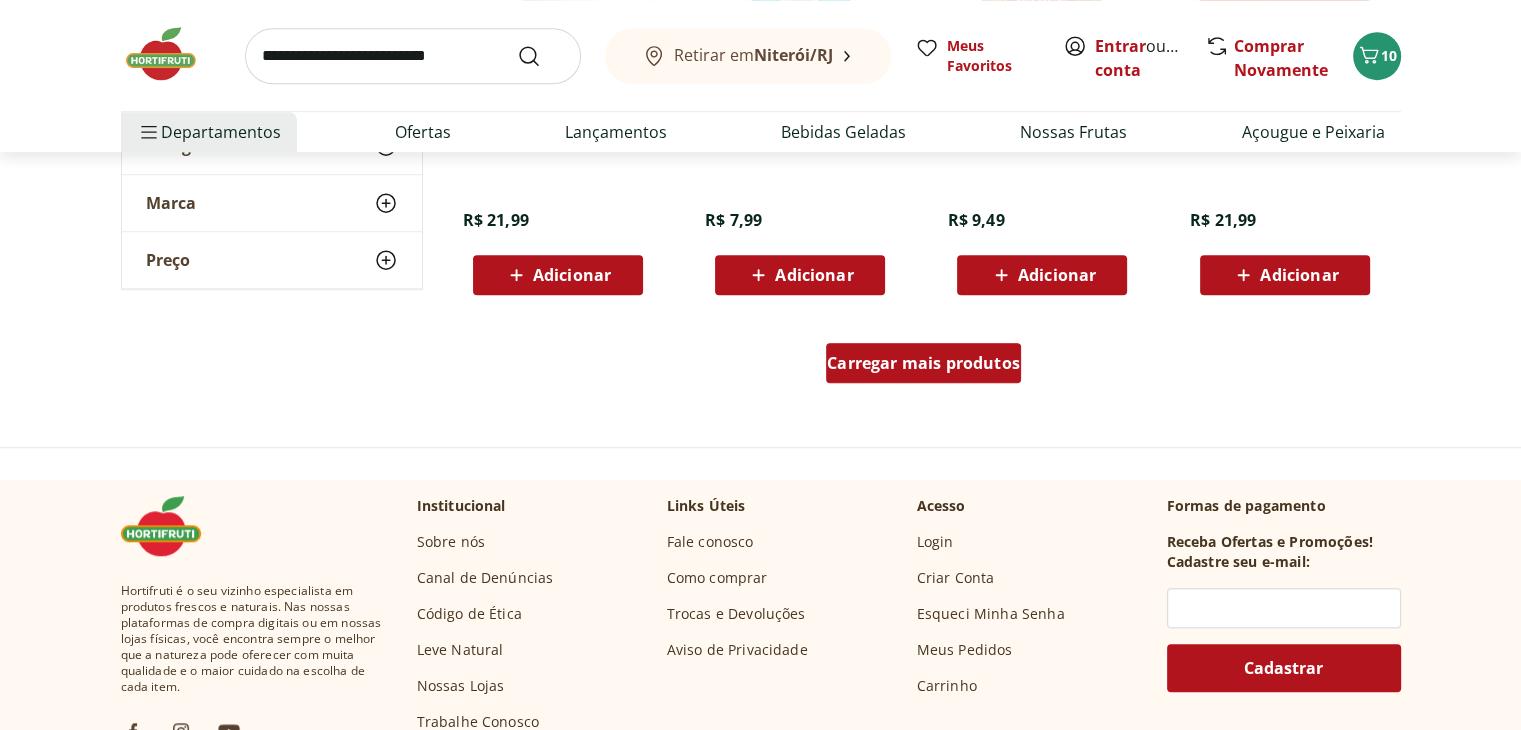 click on "Carregar mais produtos" at bounding box center [923, 363] 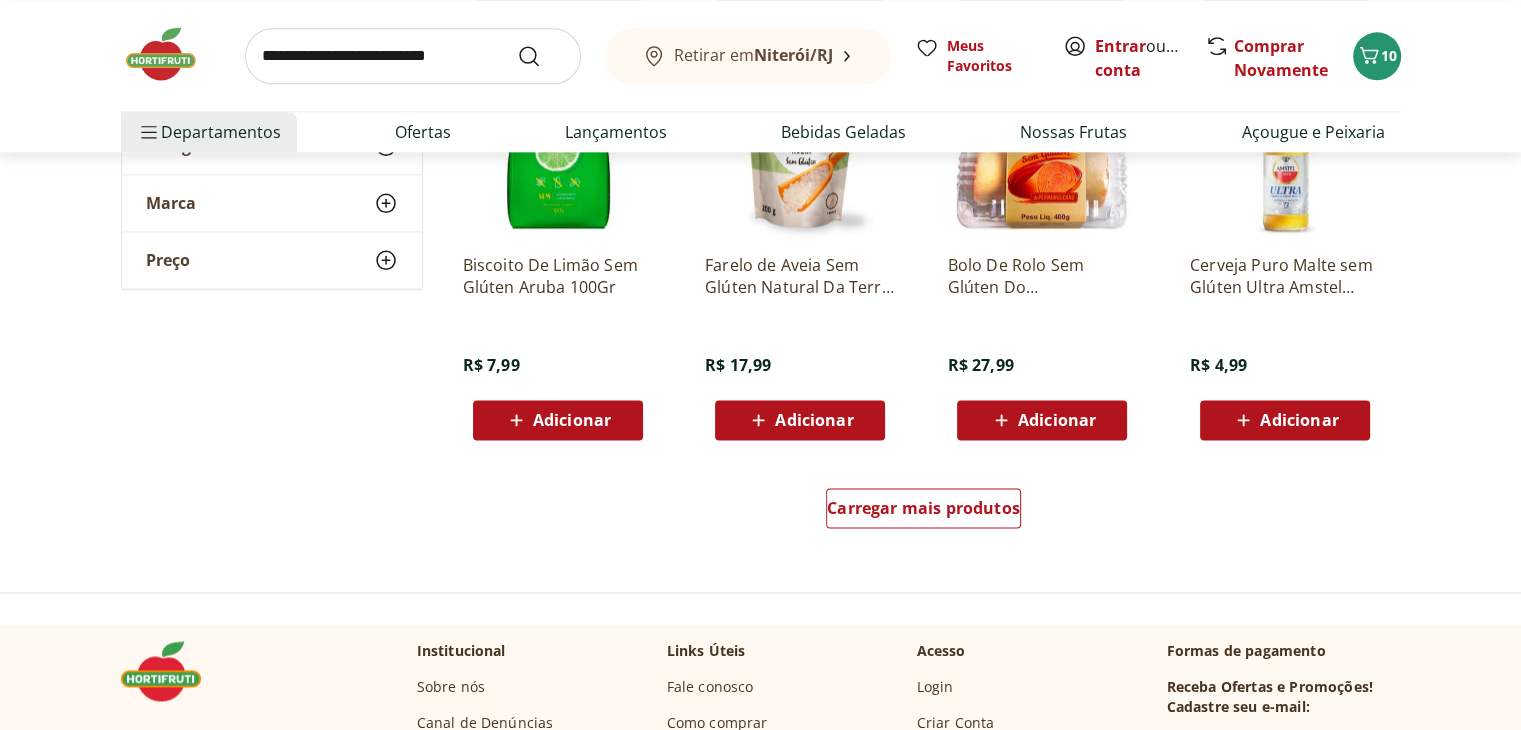 scroll, scrollTop: 2600, scrollLeft: 0, axis: vertical 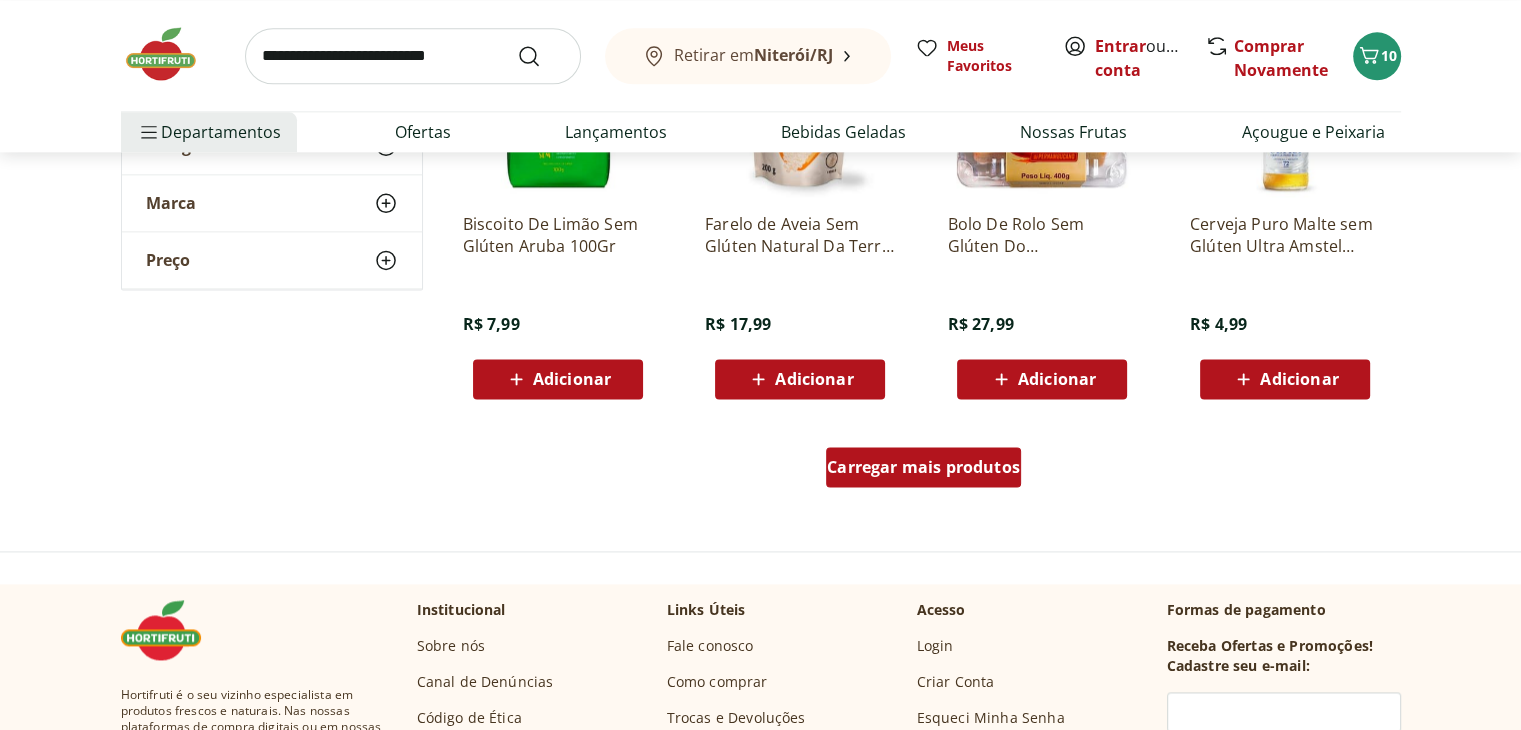 click on "Carregar mais produtos" at bounding box center [923, 467] 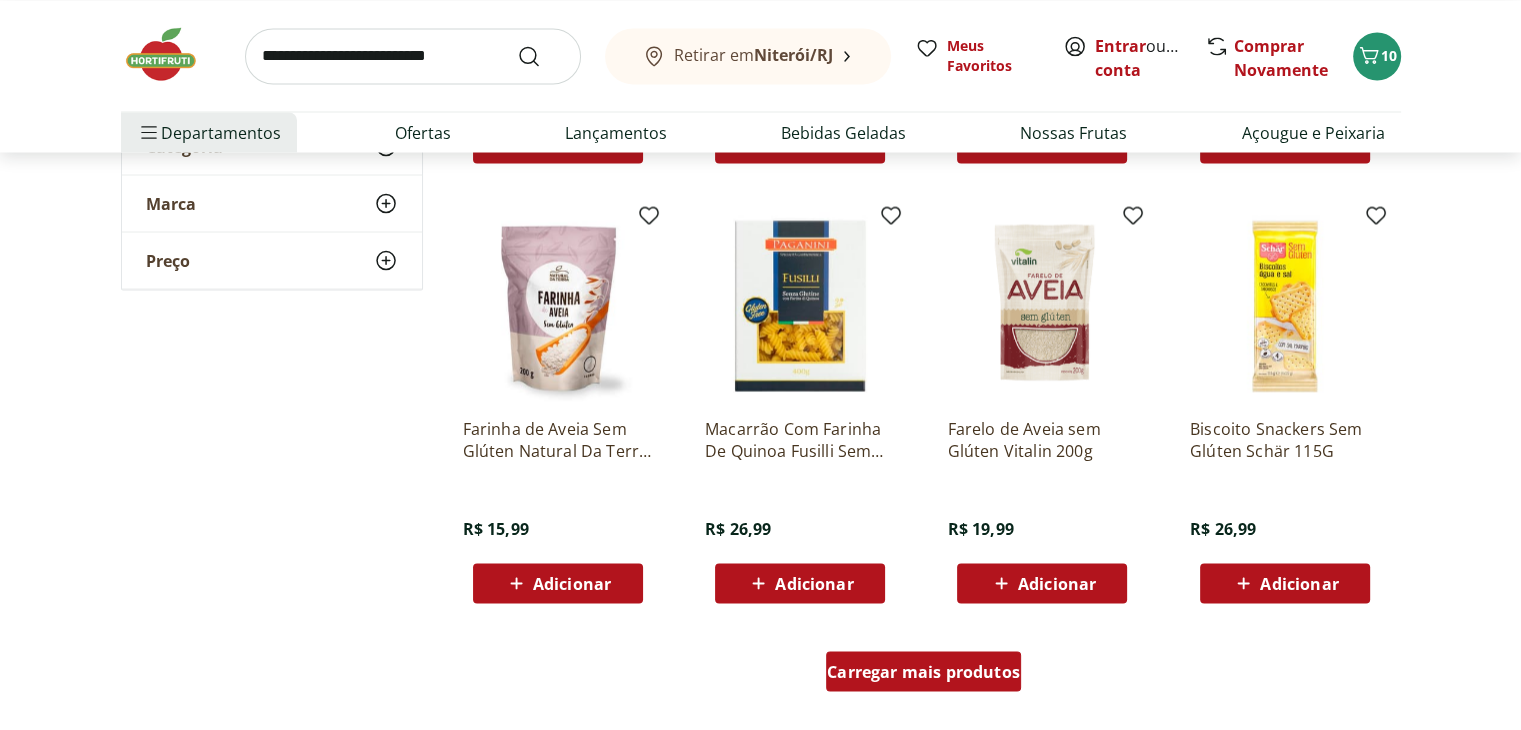 scroll, scrollTop: 3800, scrollLeft: 0, axis: vertical 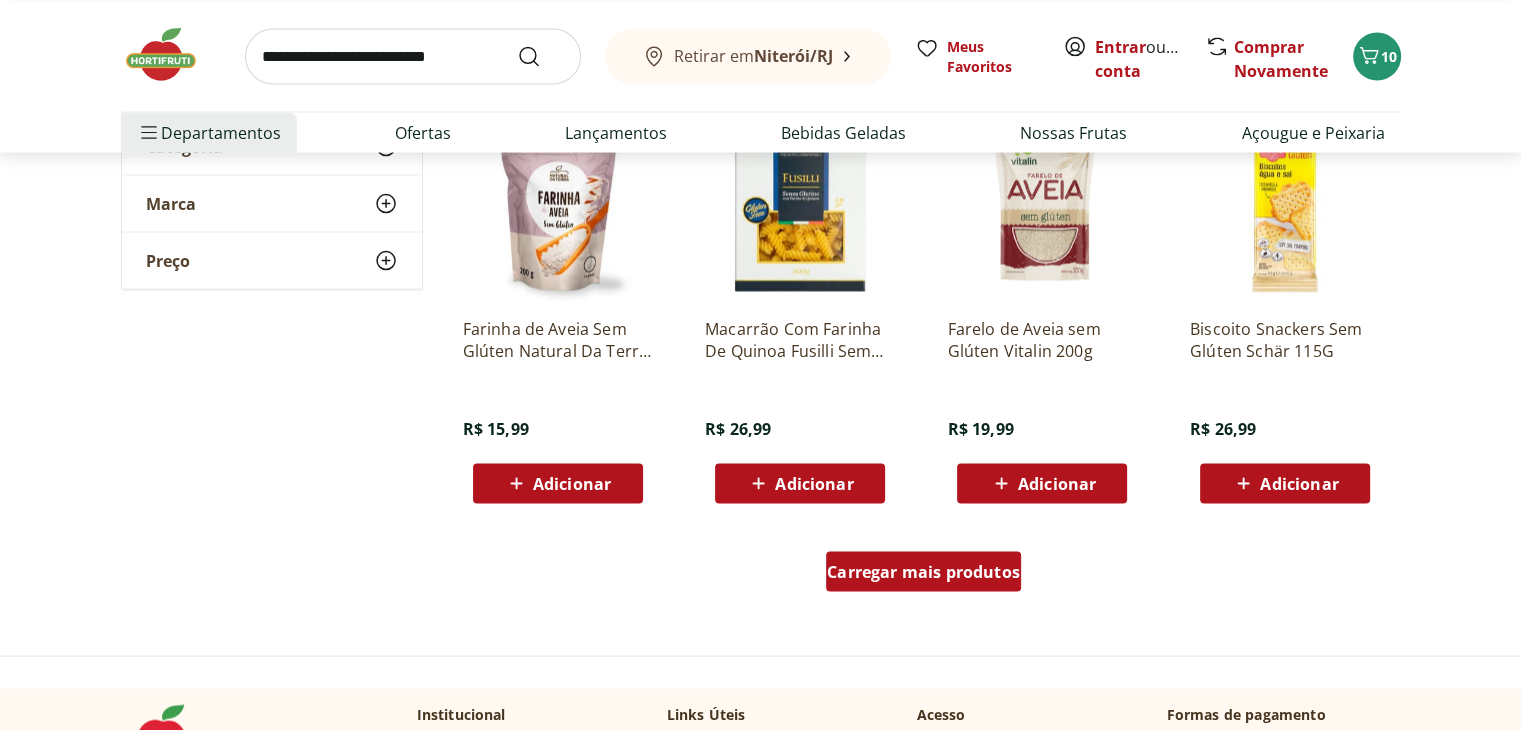 click on "Carregar mais produtos" at bounding box center (923, 571) 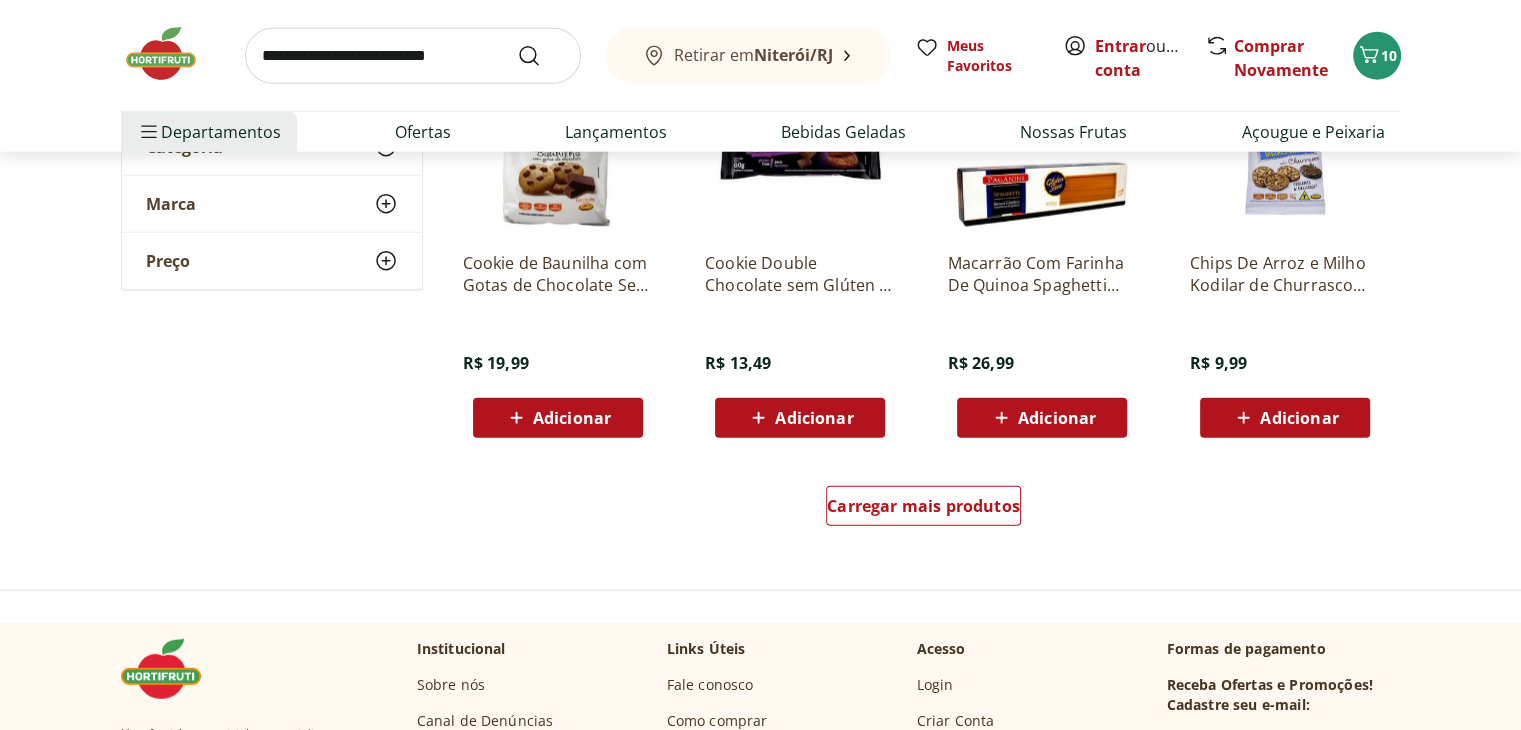 scroll, scrollTop: 5200, scrollLeft: 0, axis: vertical 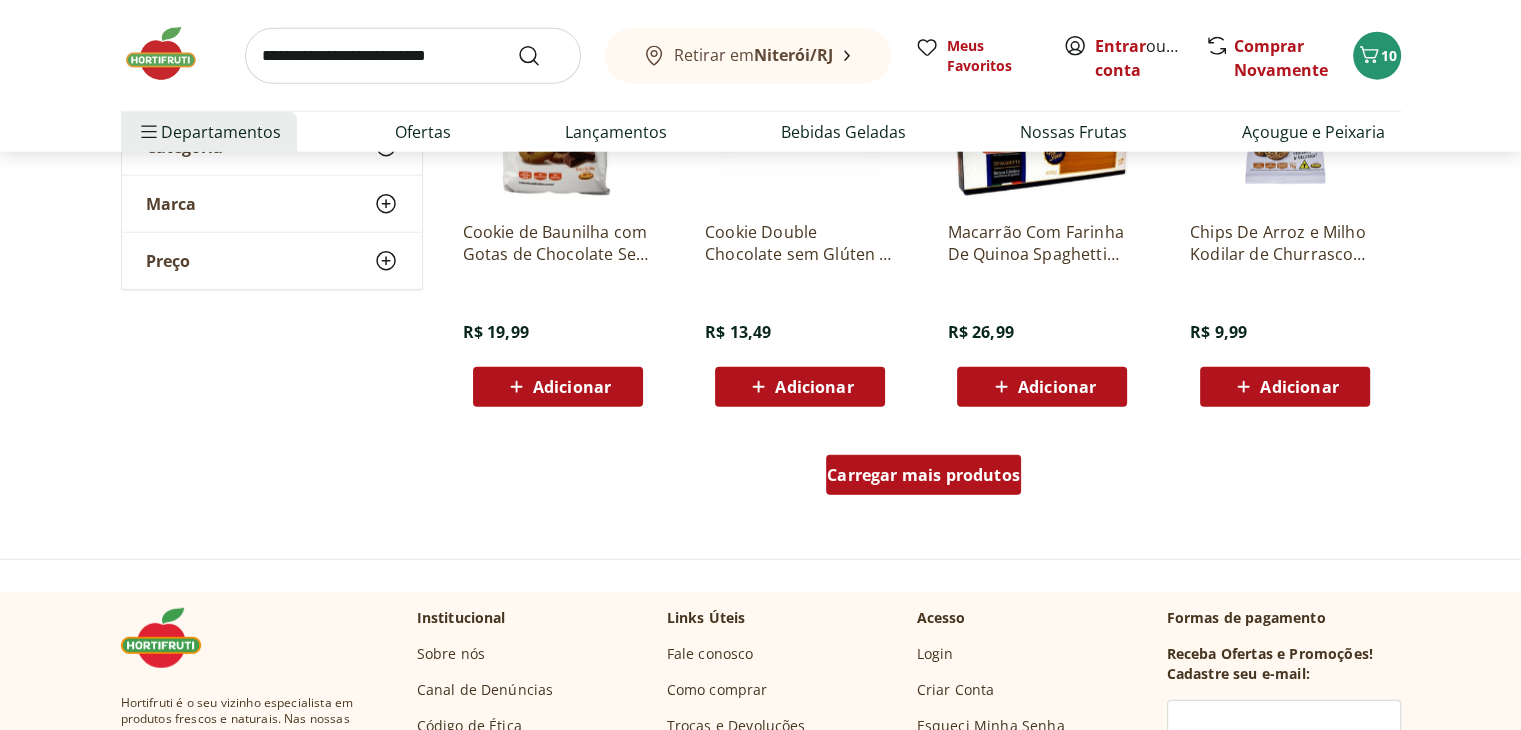 click on "Carregar mais produtos" at bounding box center [923, 475] 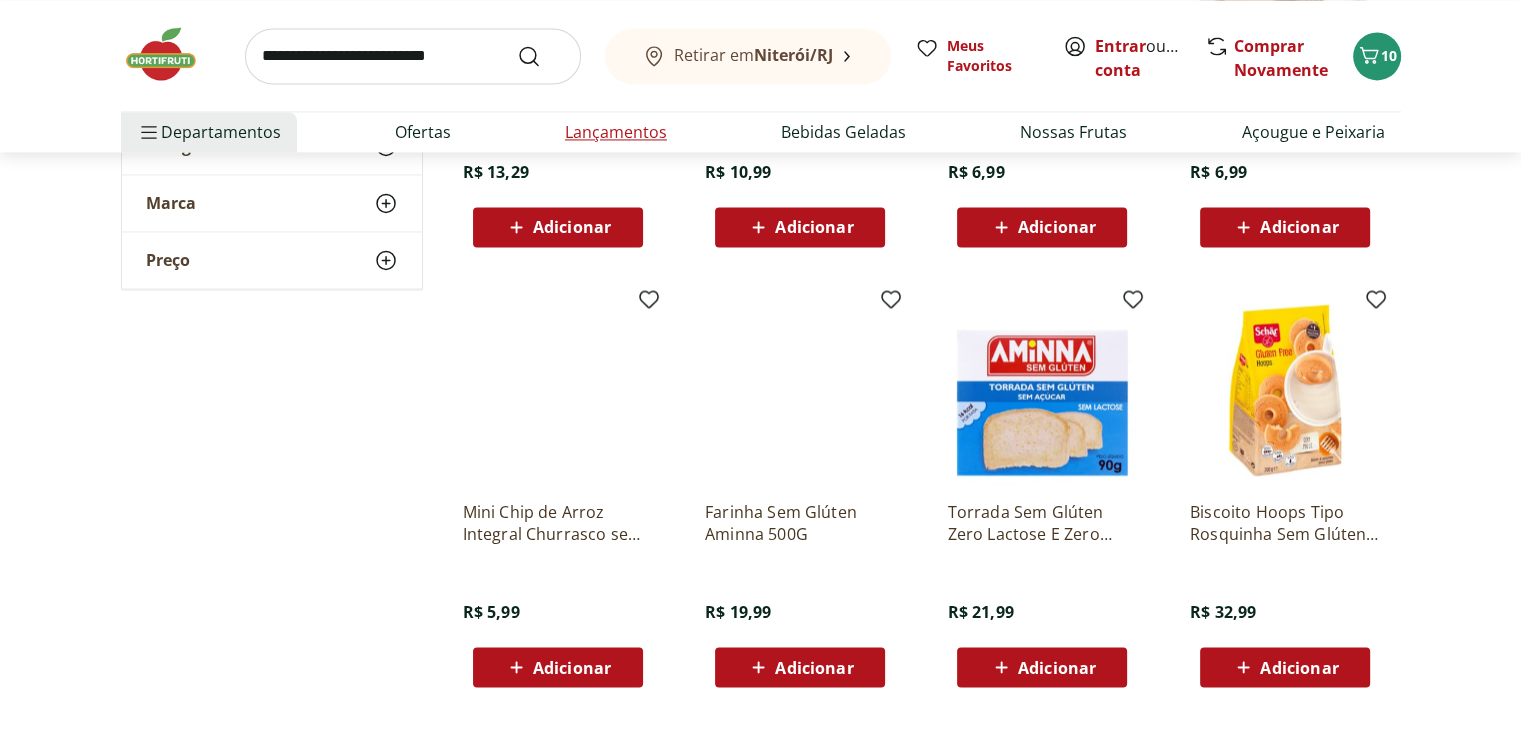 scroll, scrollTop: 3000, scrollLeft: 0, axis: vertical 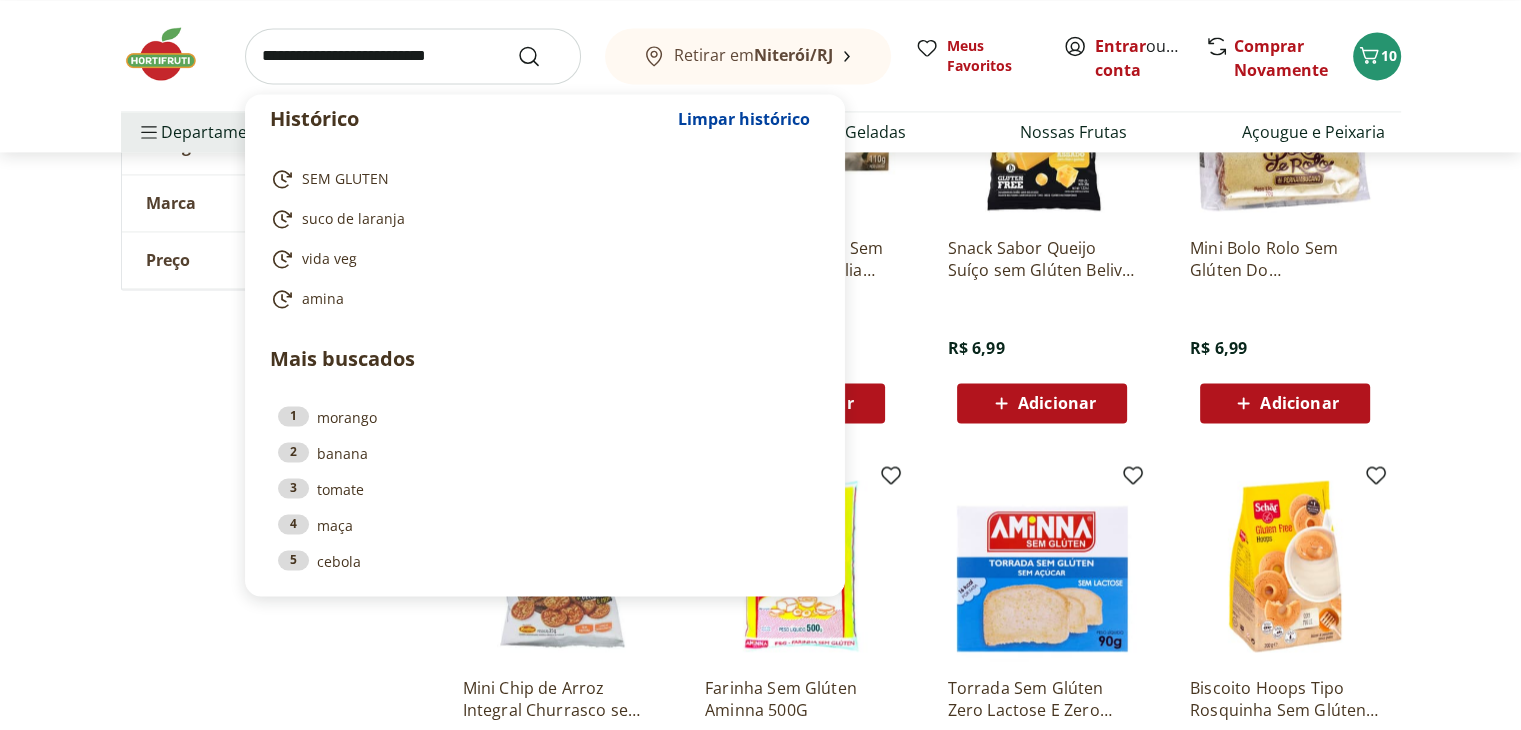 click at bounding box center [413, 56] 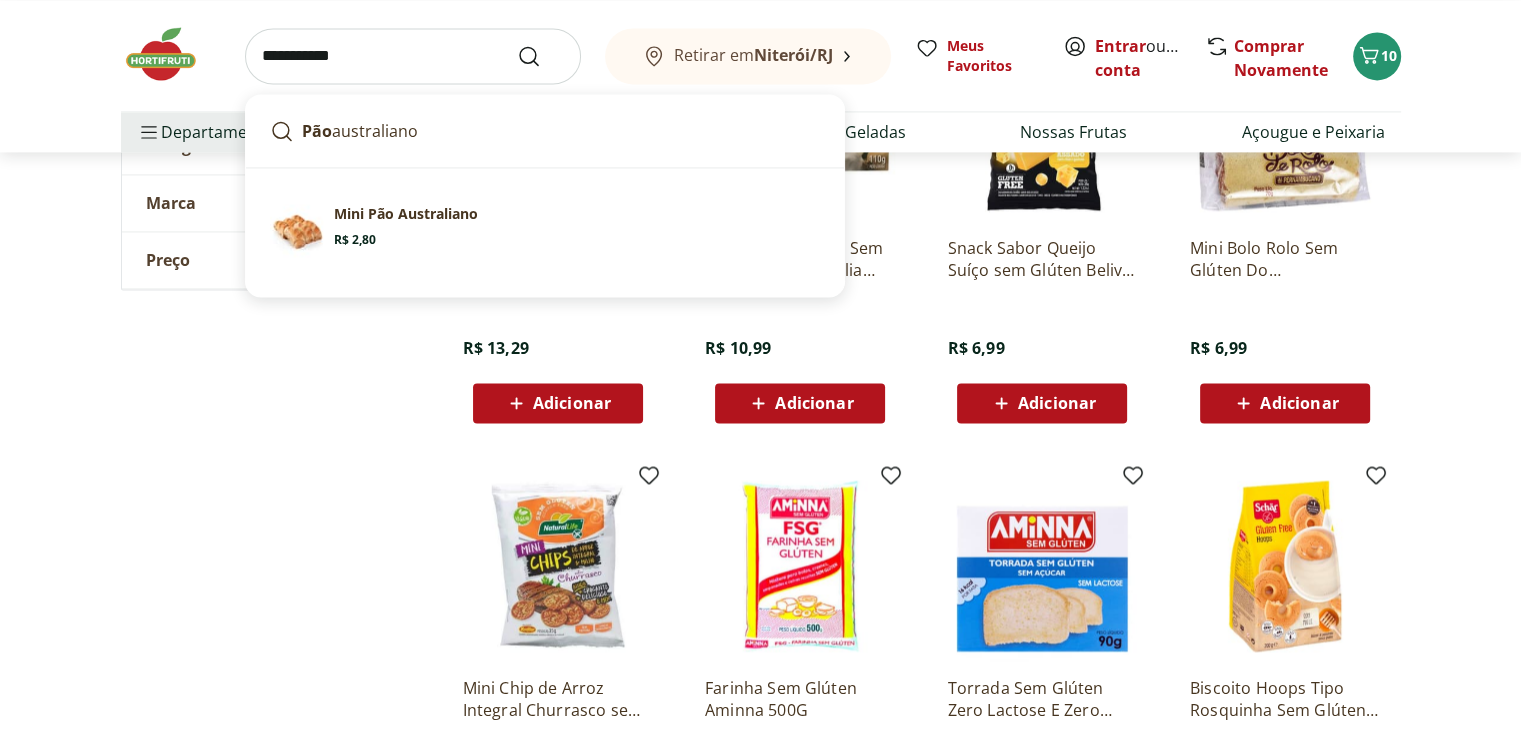 type on "**********" 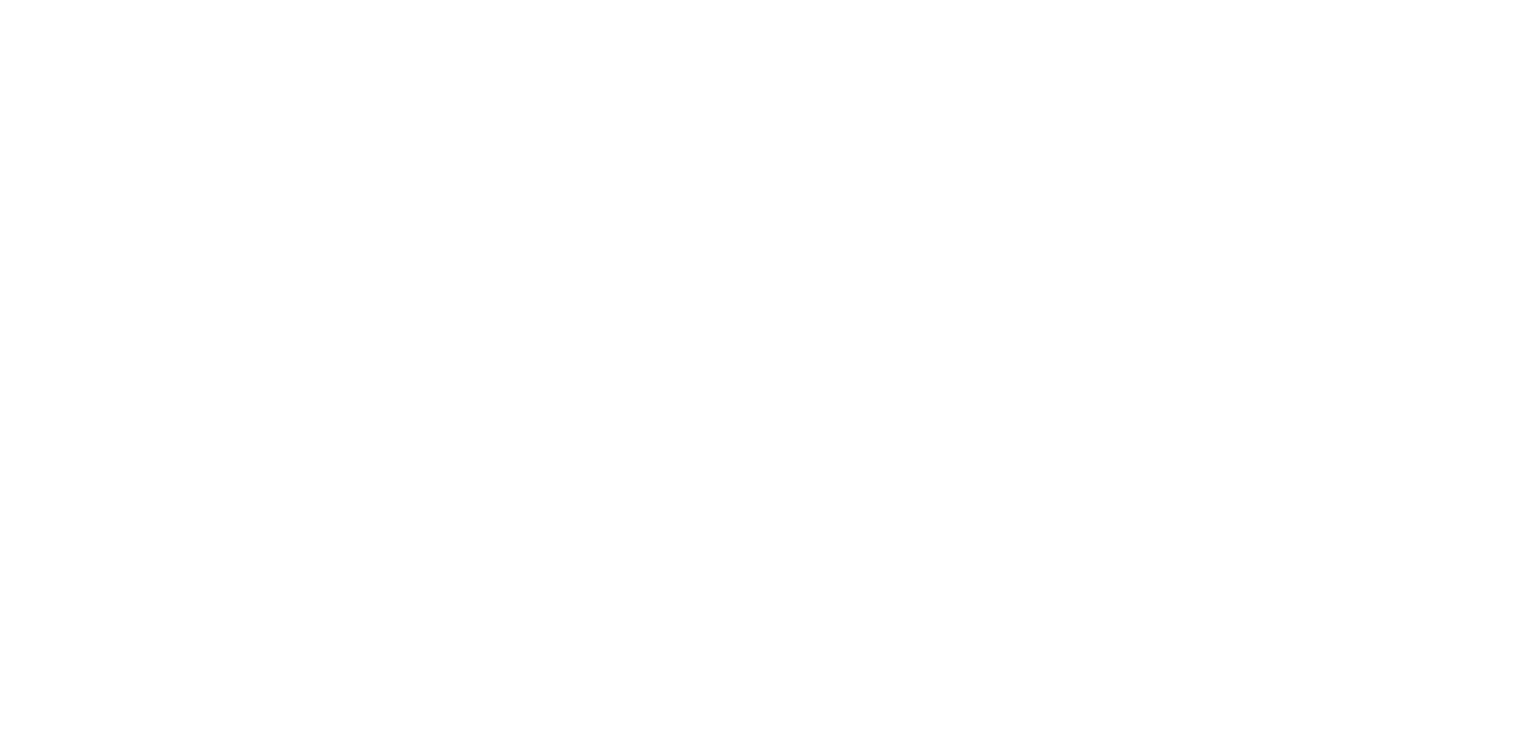 scroll, scrollTop: 0, scrollLeft: 0, axis: both 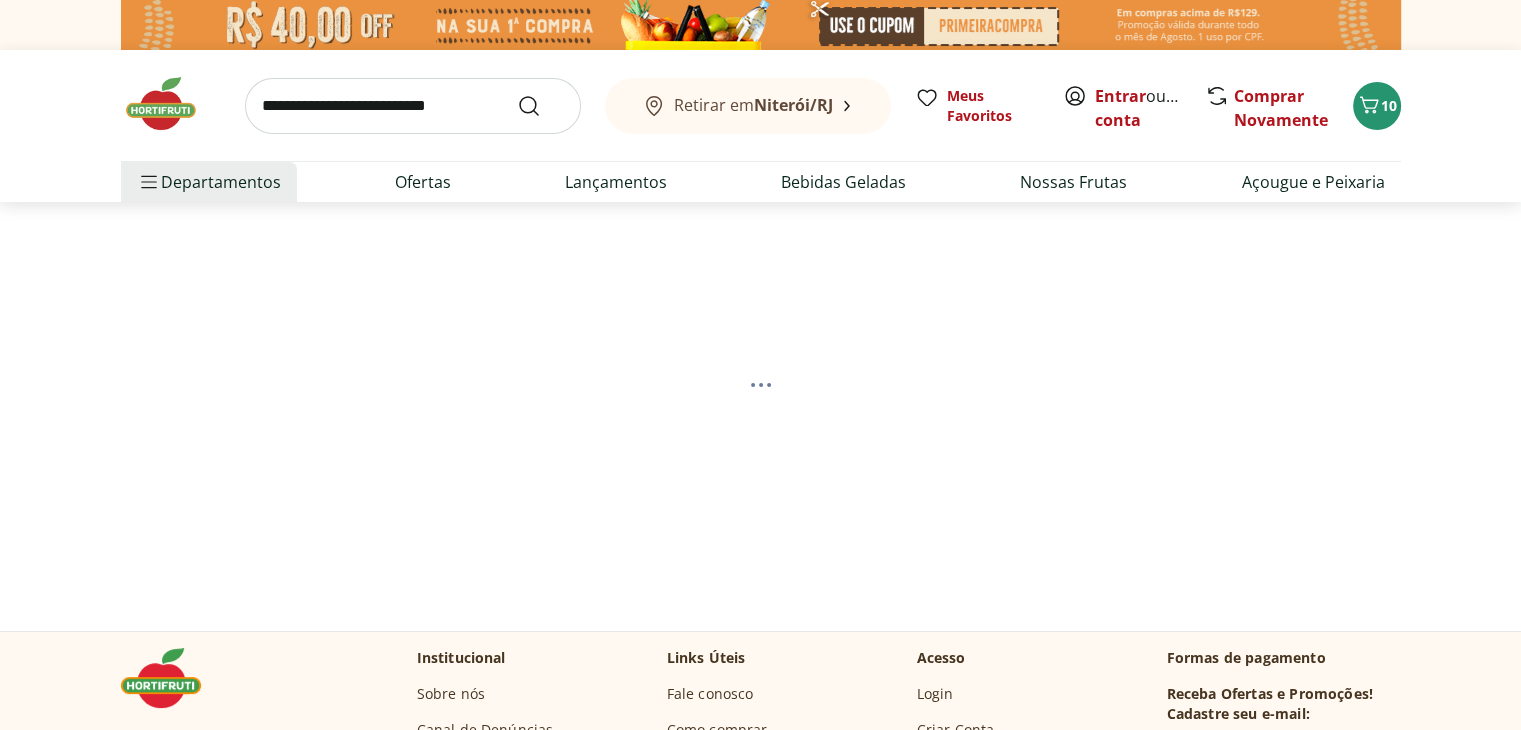 select on "**********" 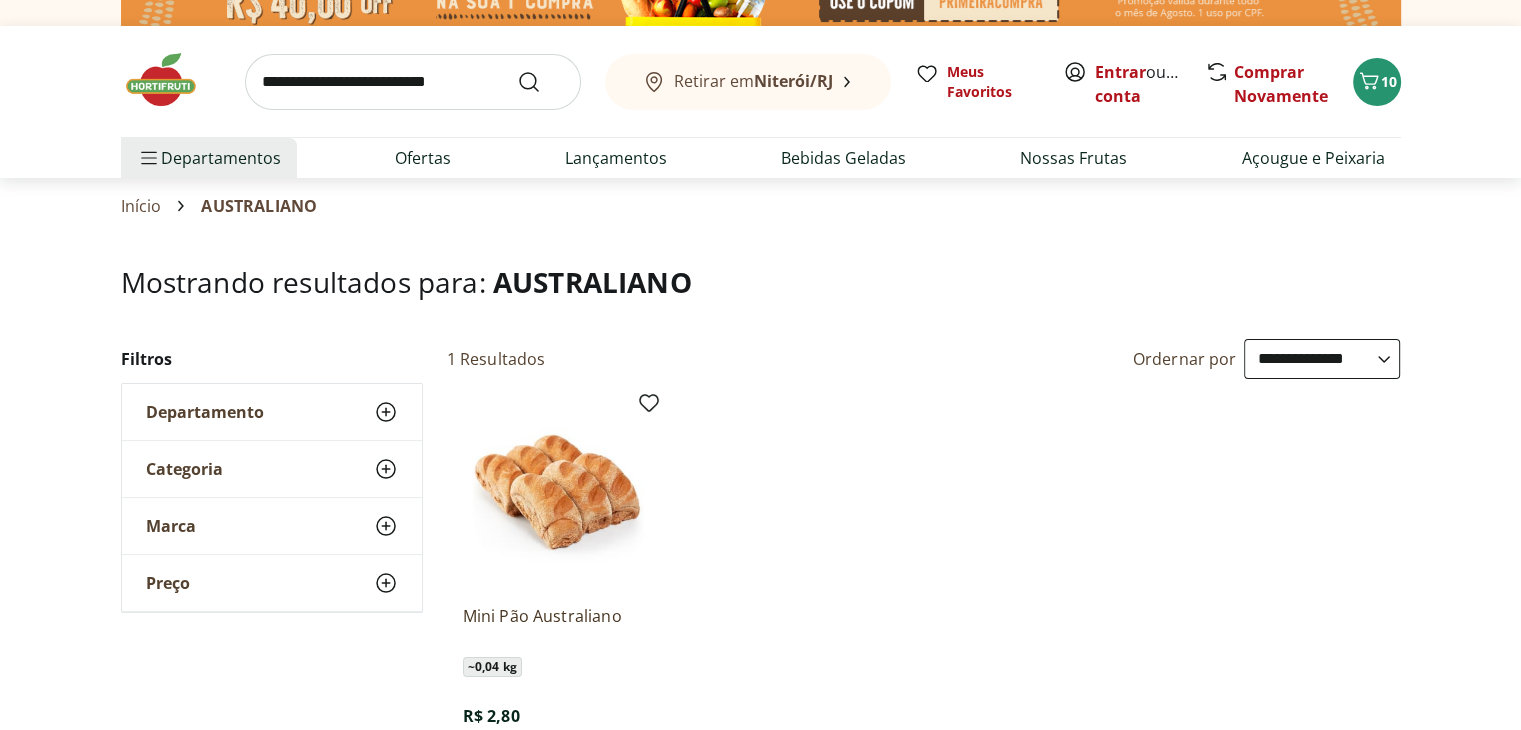 scroll, scrollTop: 0, scrollLeft: 0, axis: both 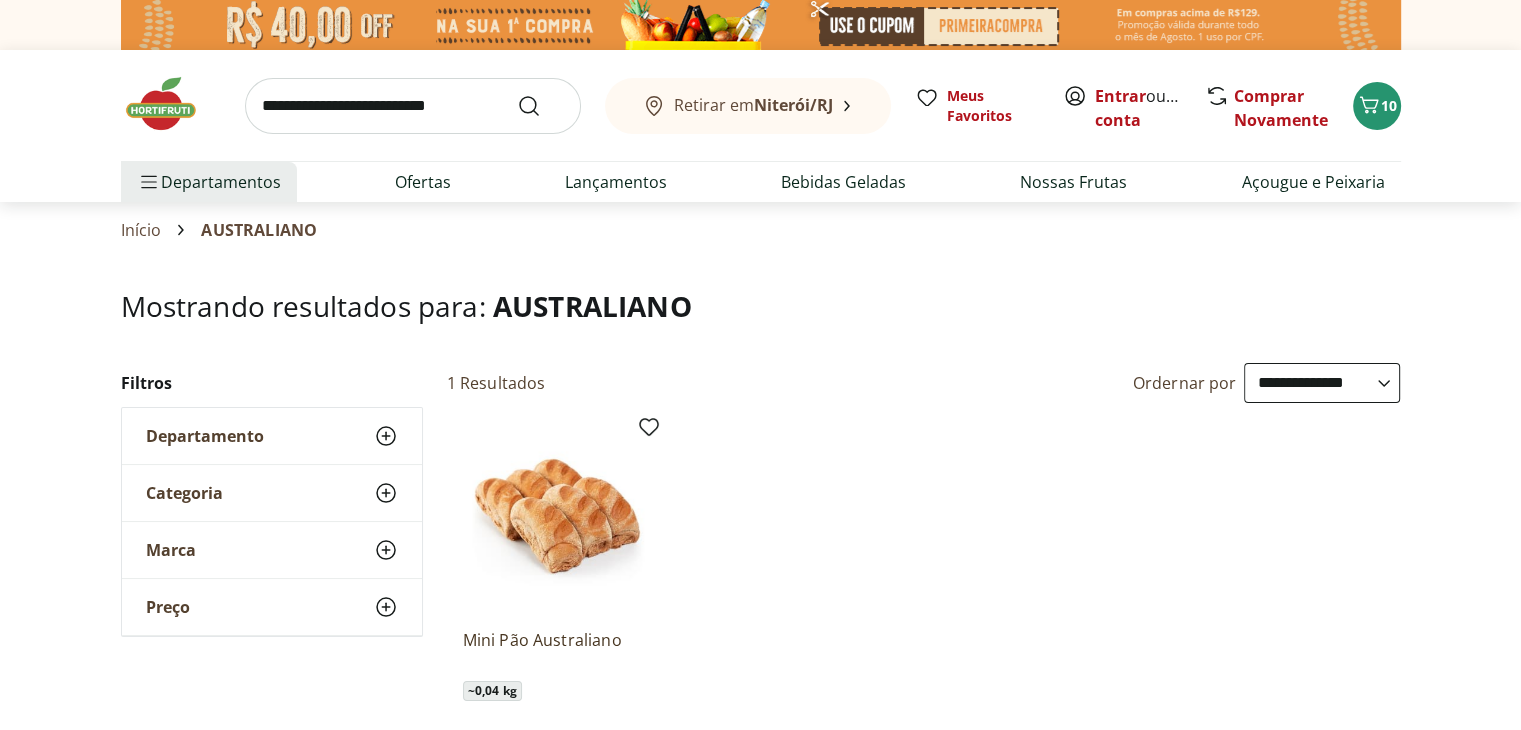 click at bounding box center (413, 106) 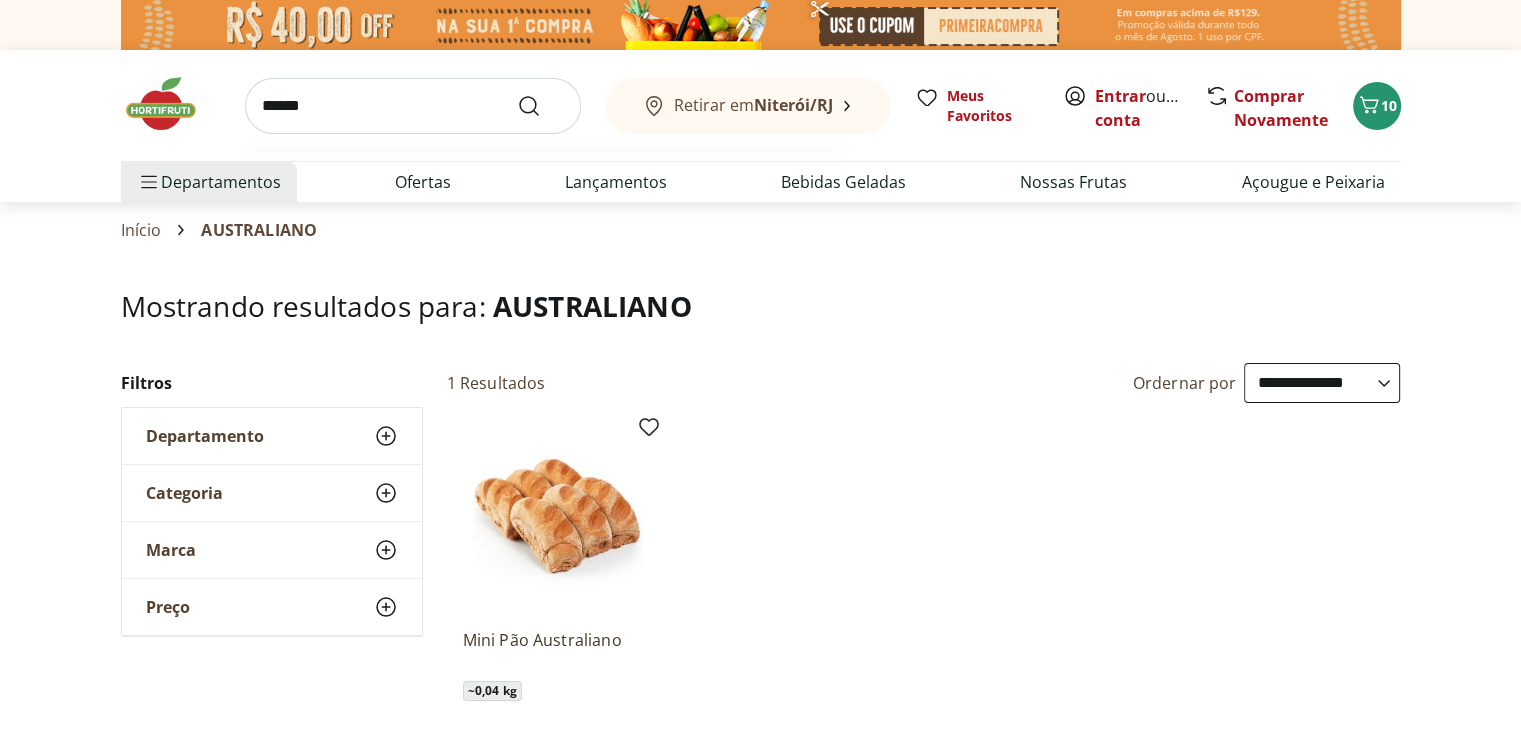 type on "******" 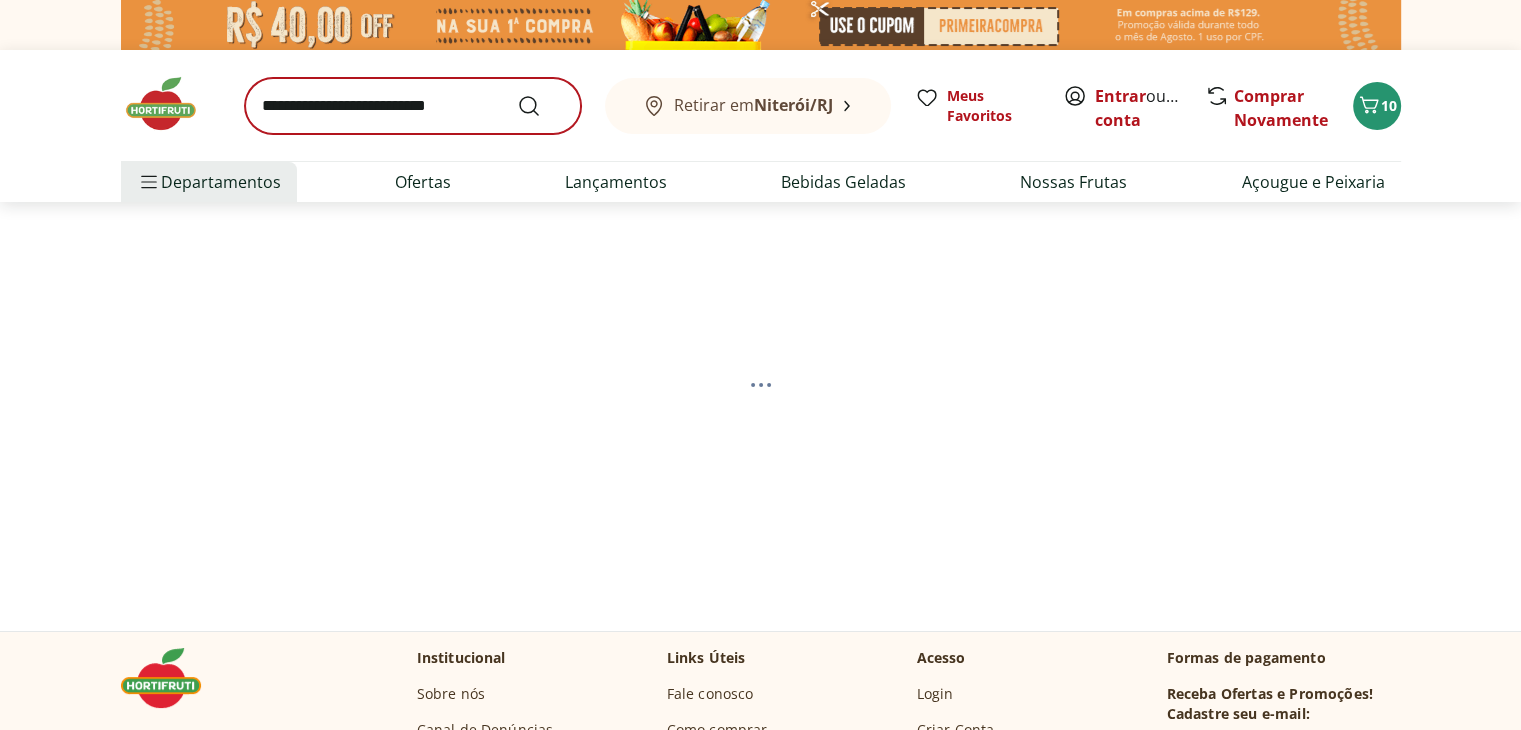 select on "**********" 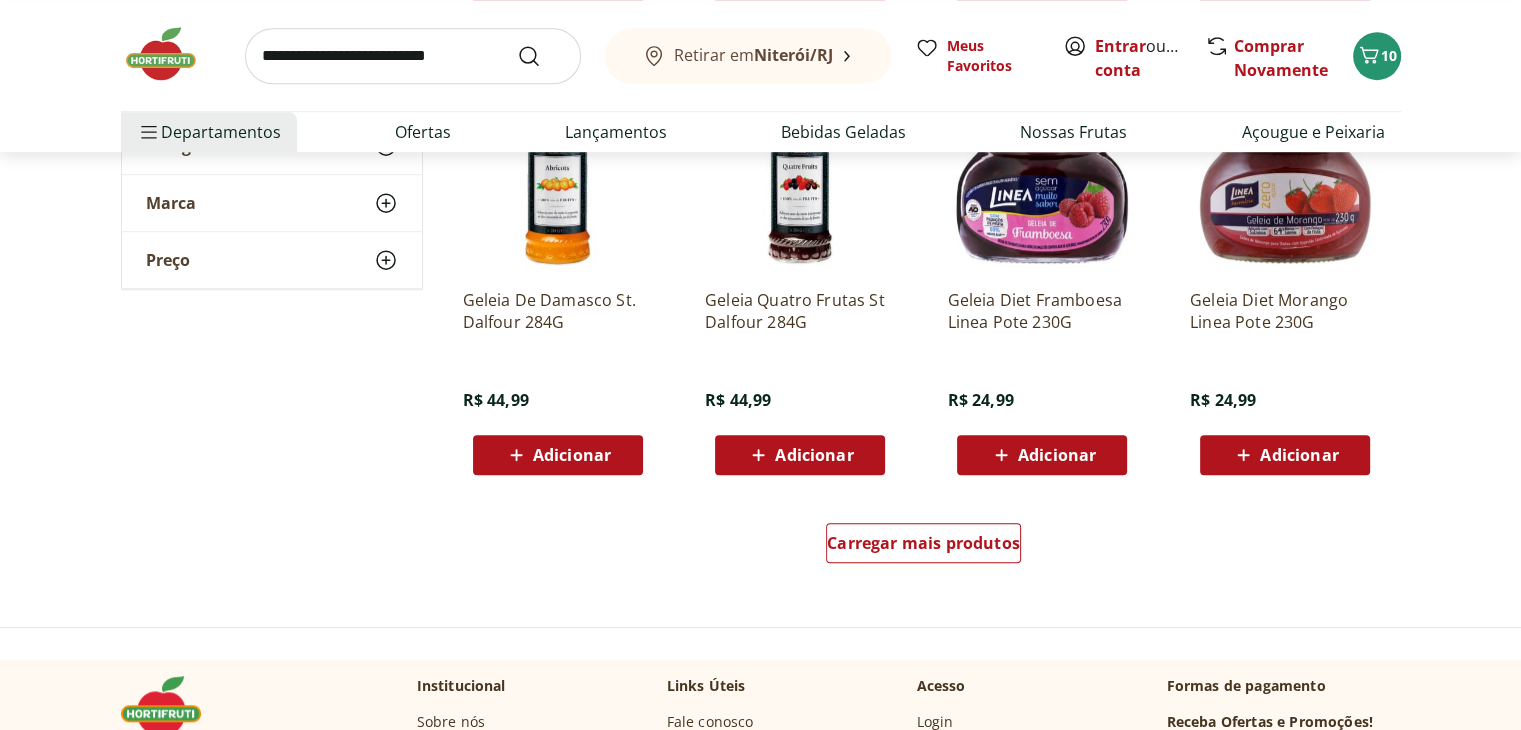 scroll, scrollTop: 1300, scrollLeft: 0, axis: vertical 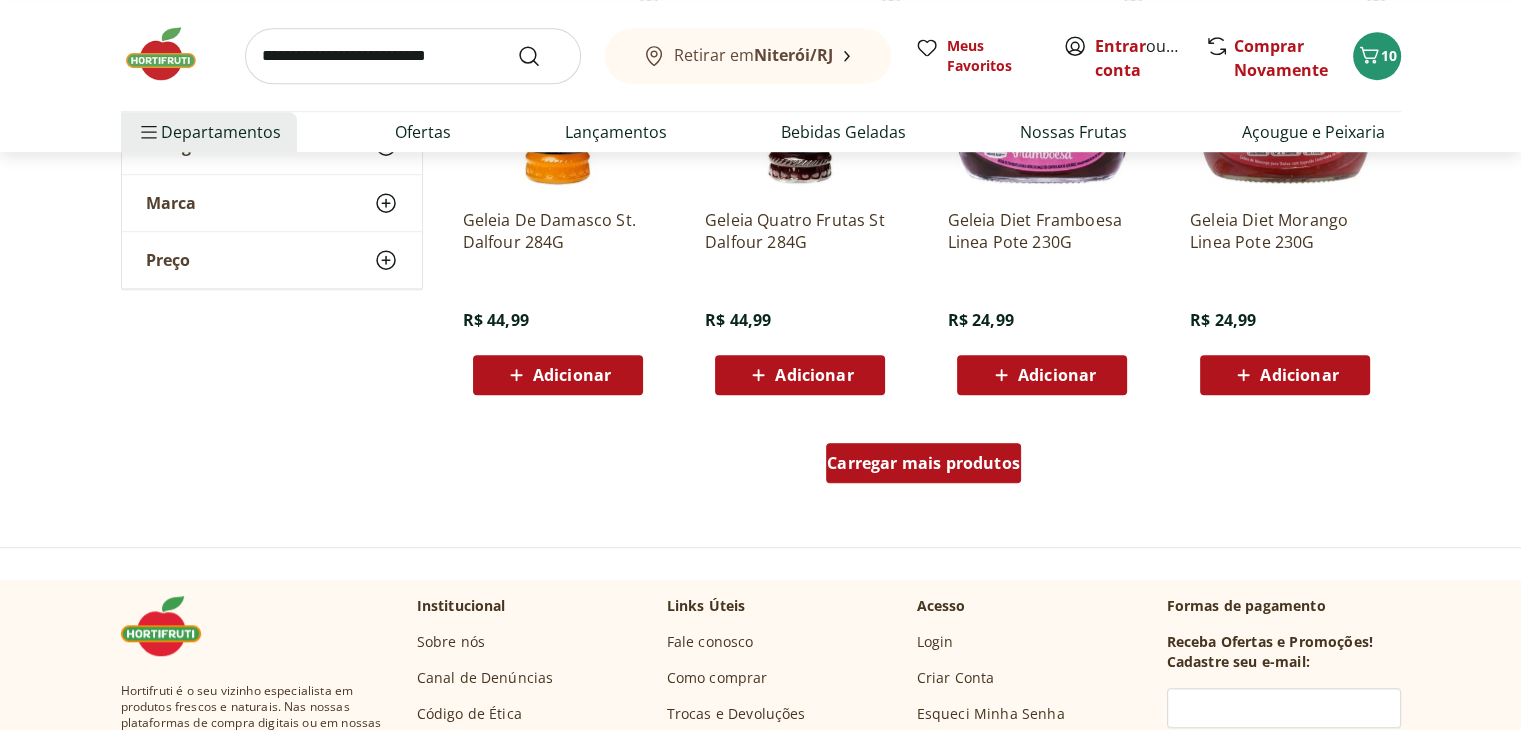 click on "Carregar mais produtos" at bounding box center (923, 463) 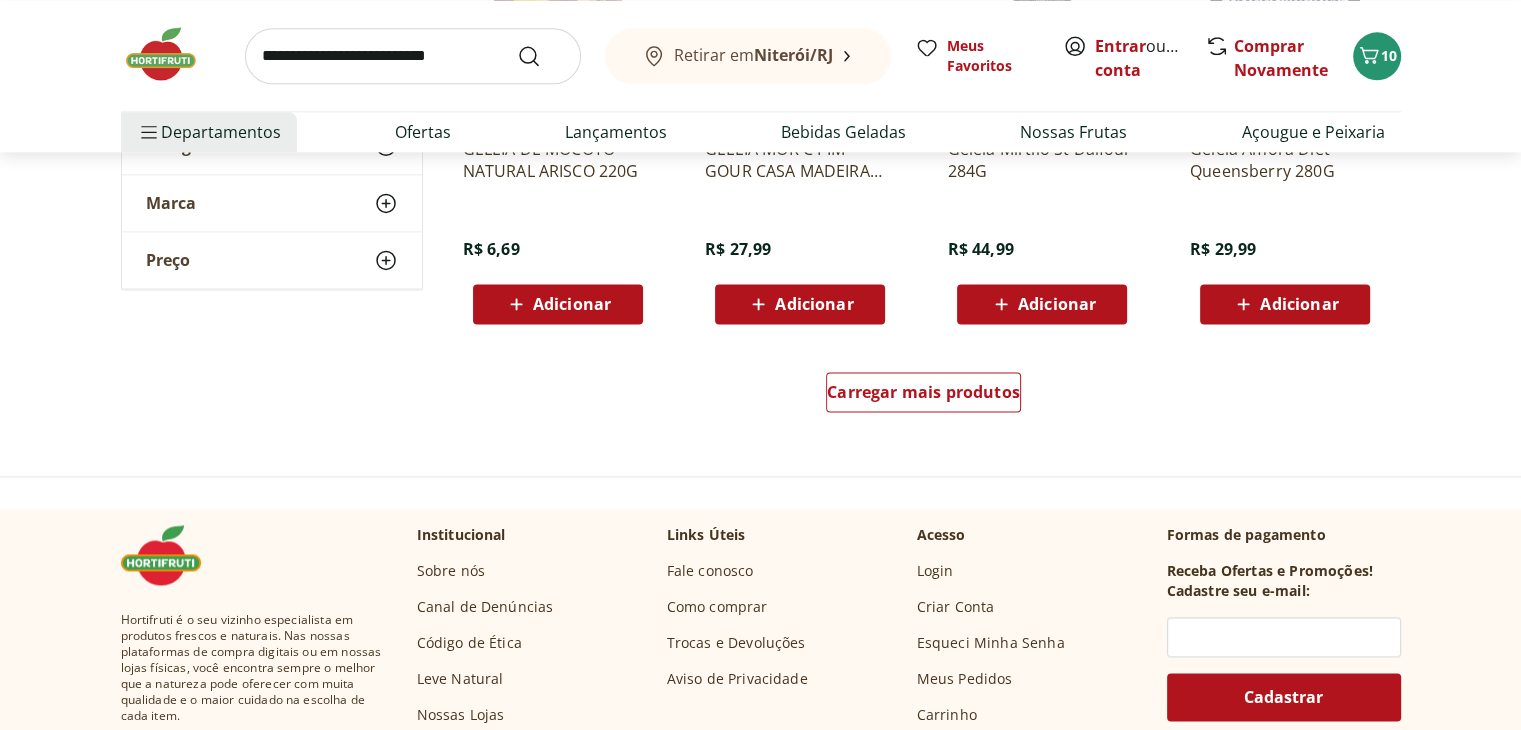 scroll, scrollTop: 2800, scrollLeft: 0, axis: vertical 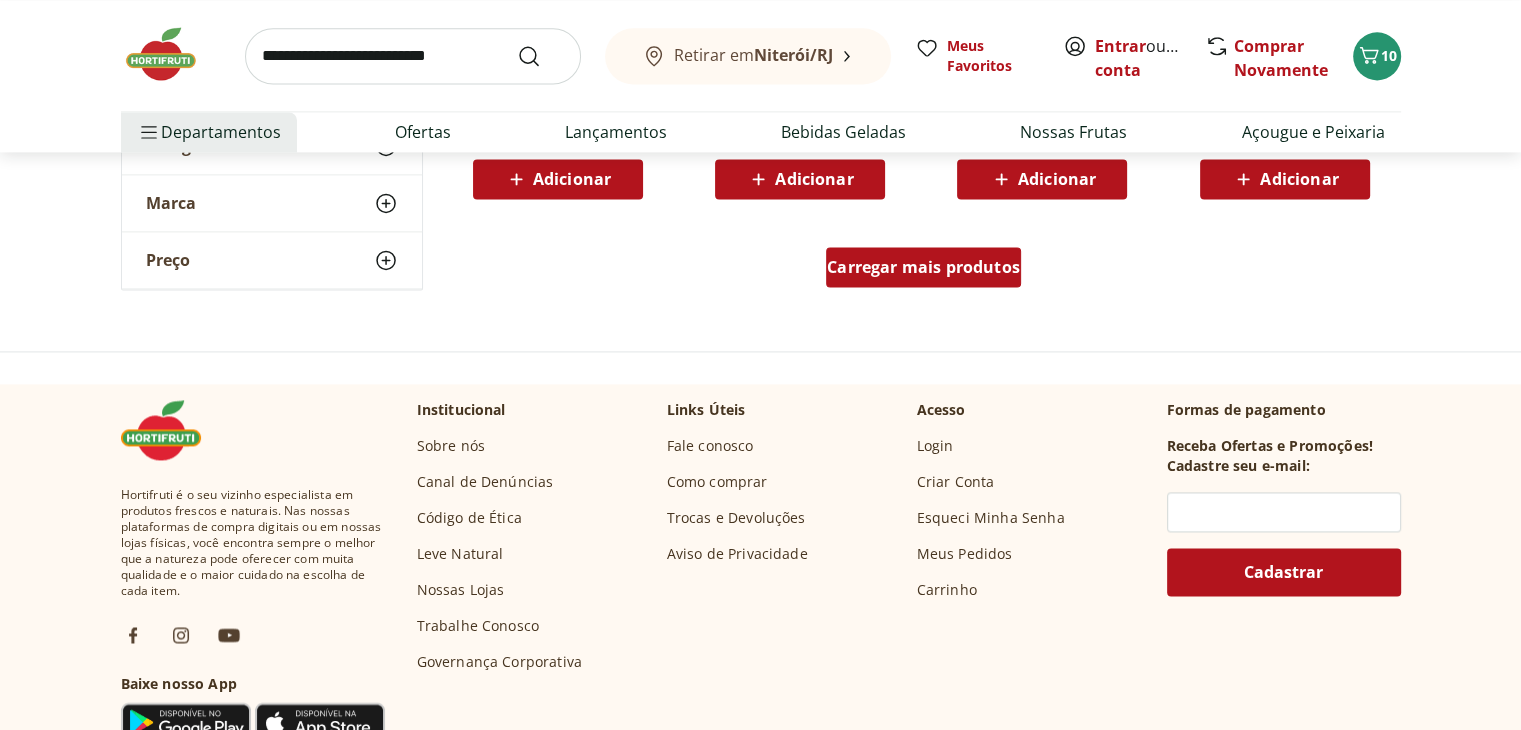 click on "Carregar mais produtos" at bounding box center (923, 267) 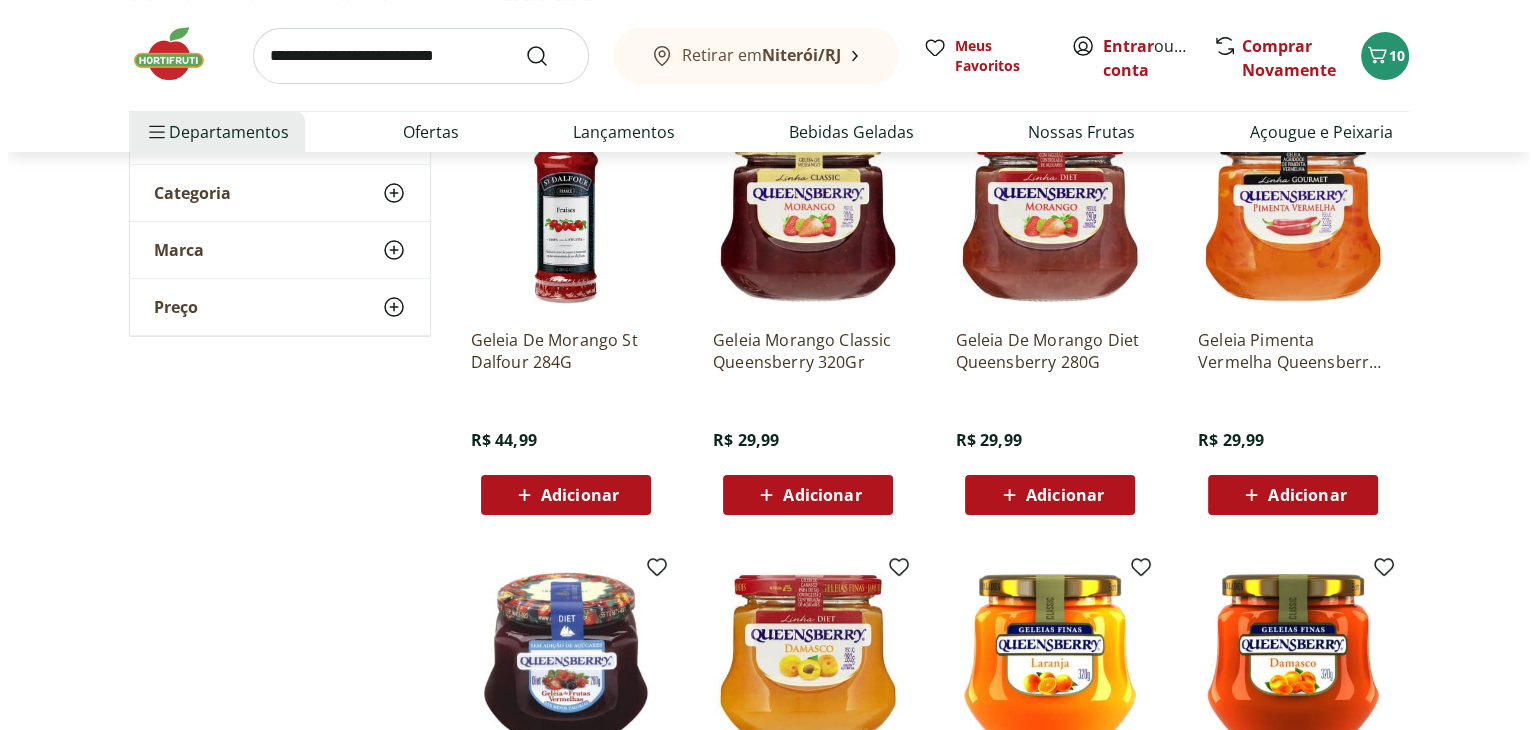scroll, scrollTop: 0, scrollLeft: 0, axis: both 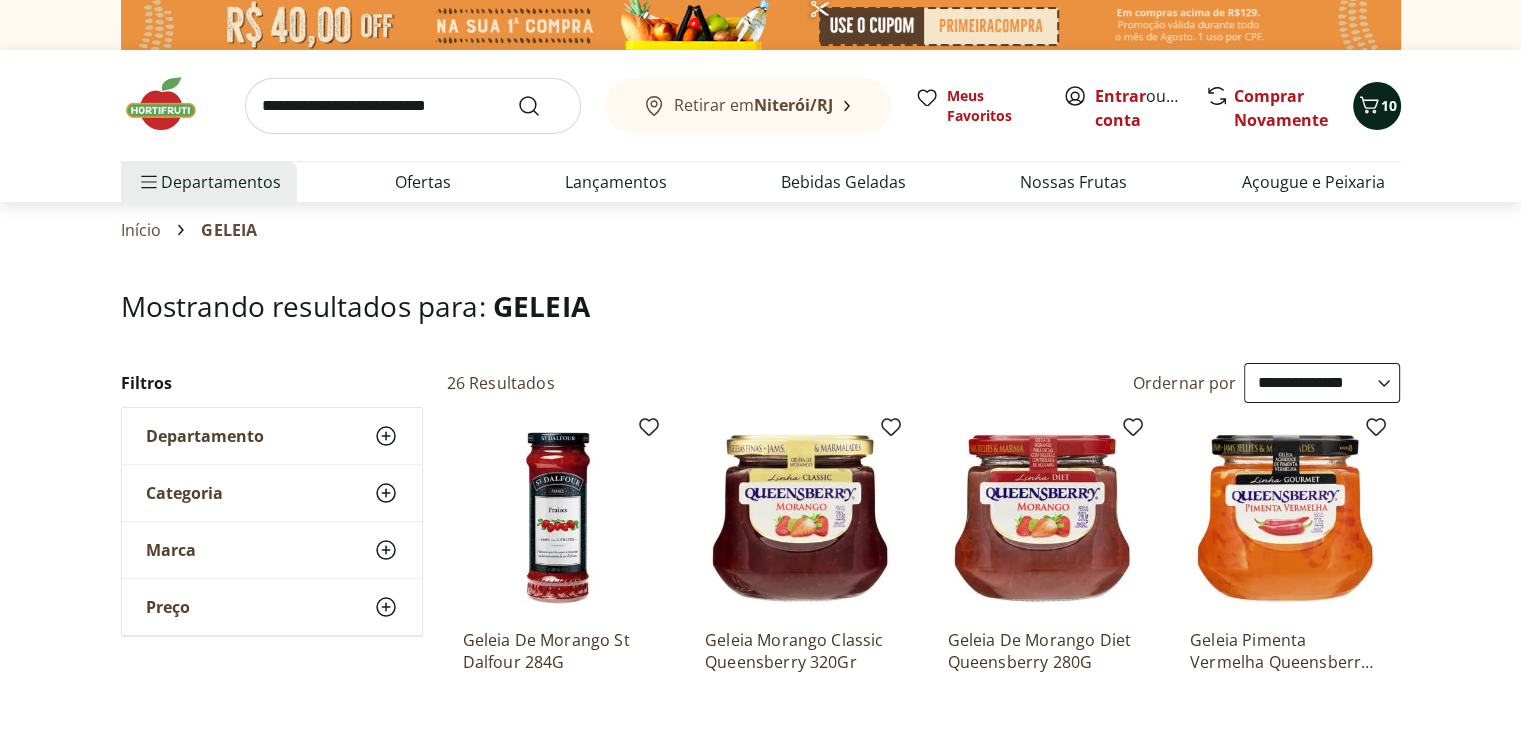 click on "10" at bounding box center [1377, 106] 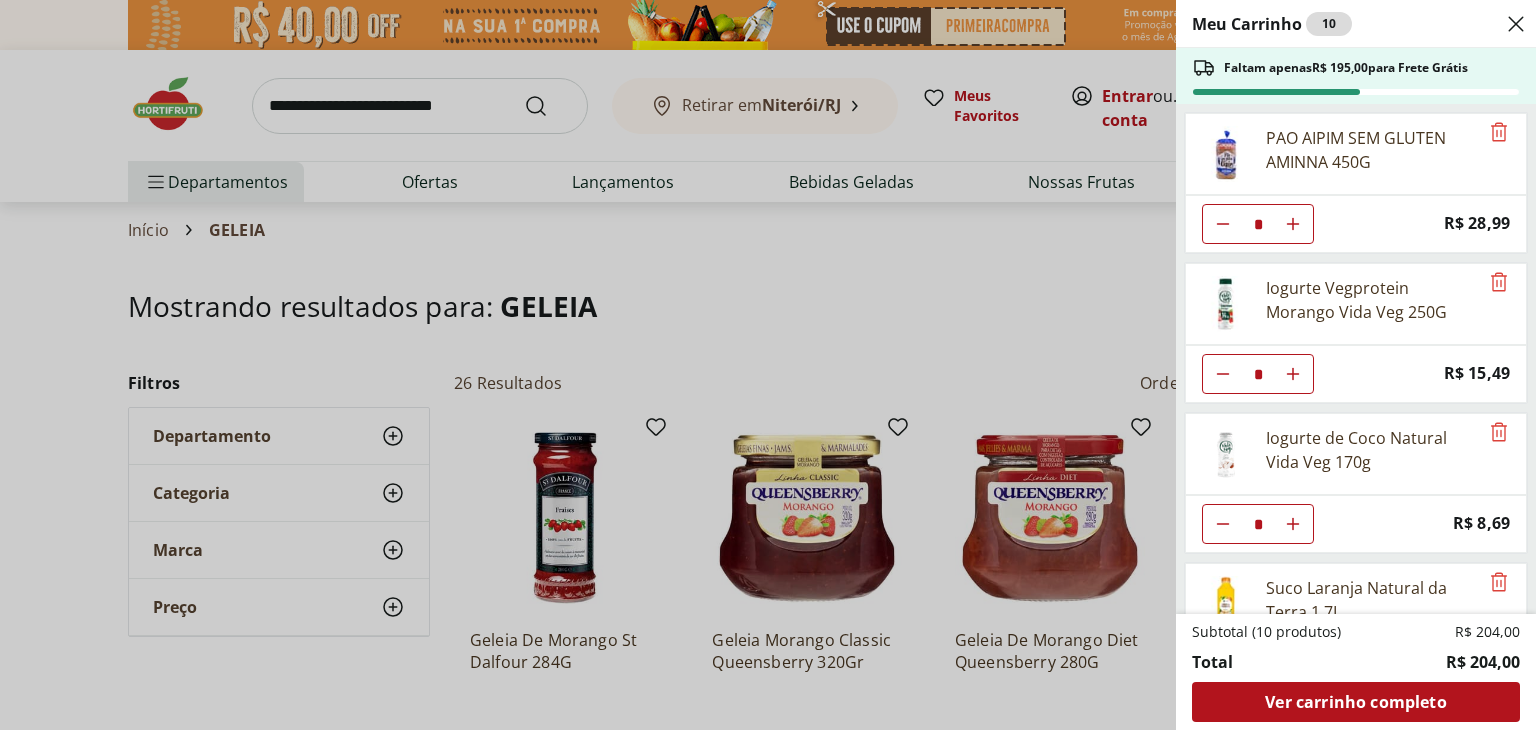 scroll, scrollTop: 93, scrollLeft: 0, axis: vertical 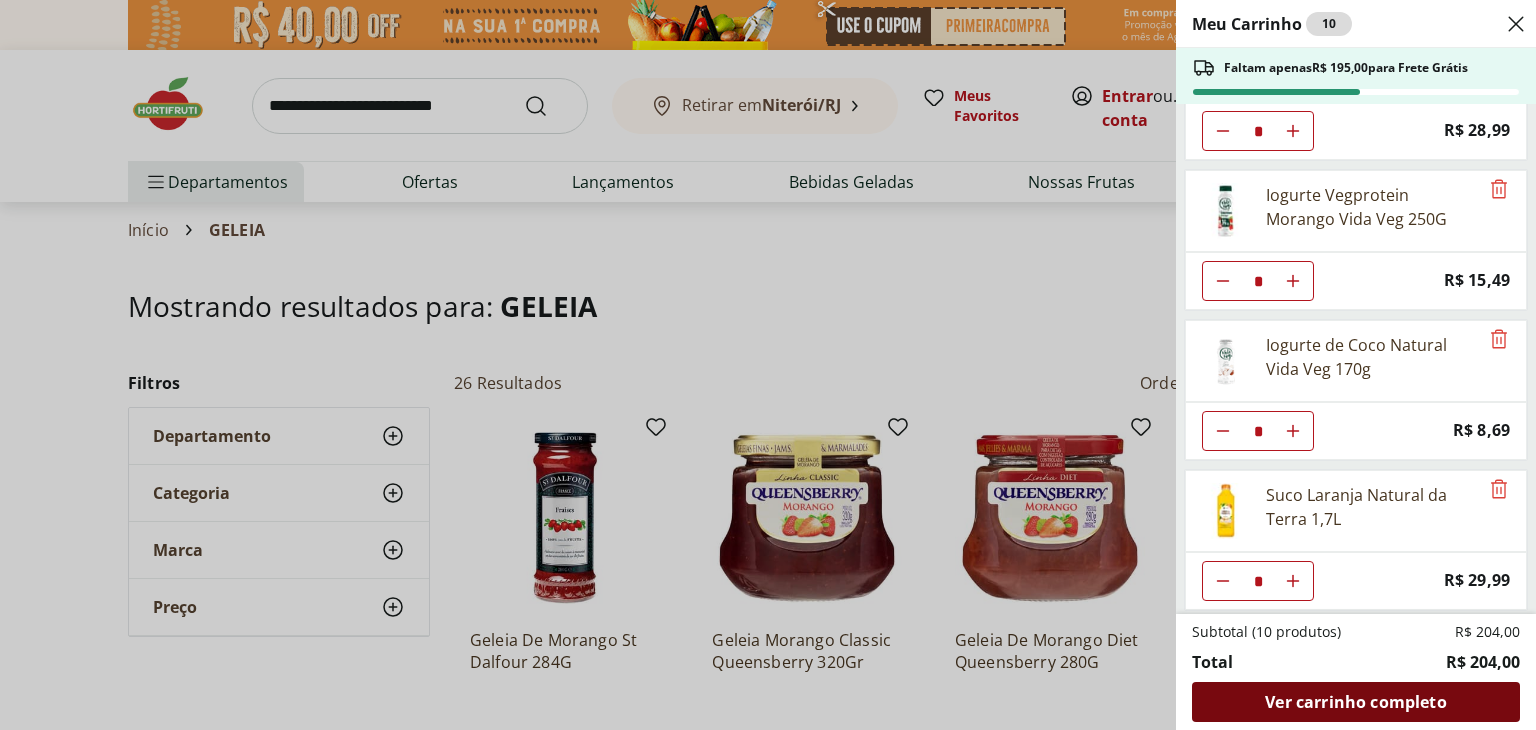 click on "Ver carrinho completo" at bounding box center (1355, 702) 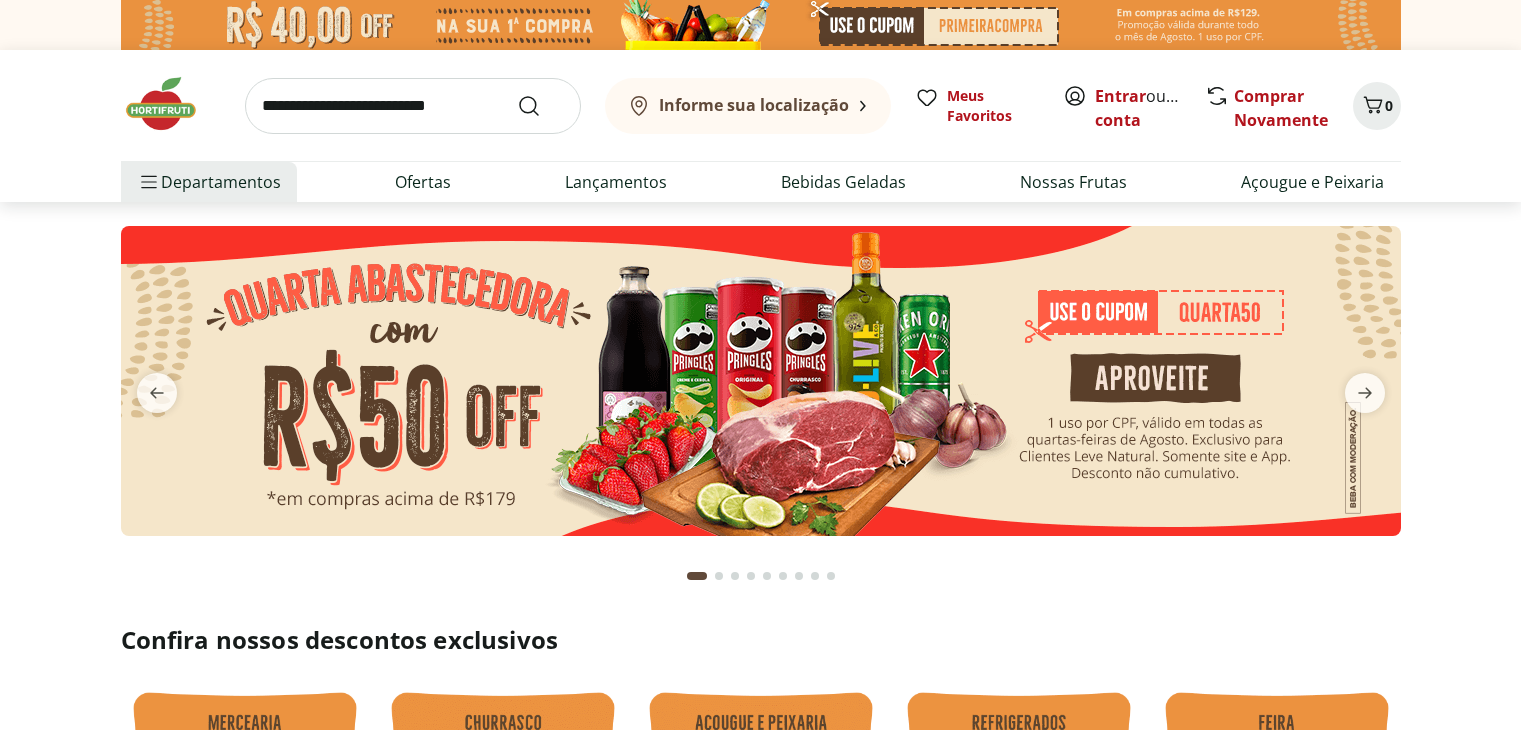 scroll, scrollTop: 0, scrollLeft: 0, axis: both 